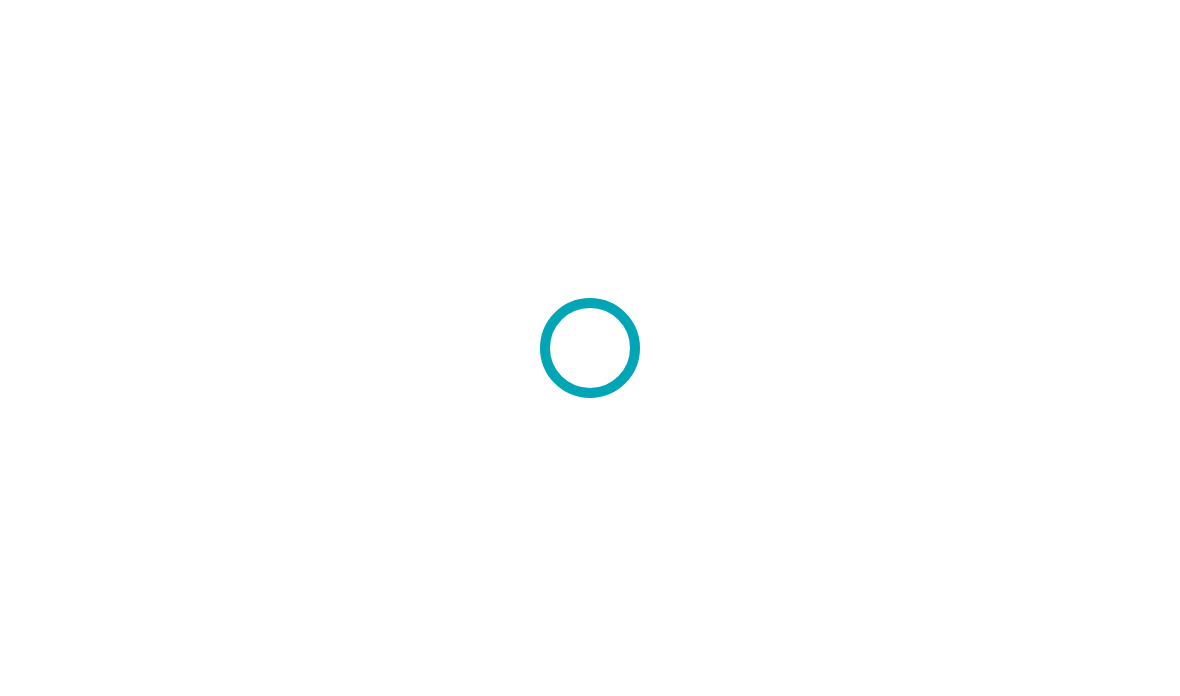 scroll, scrollTop: 0, scrollLeft: 0, axis: both 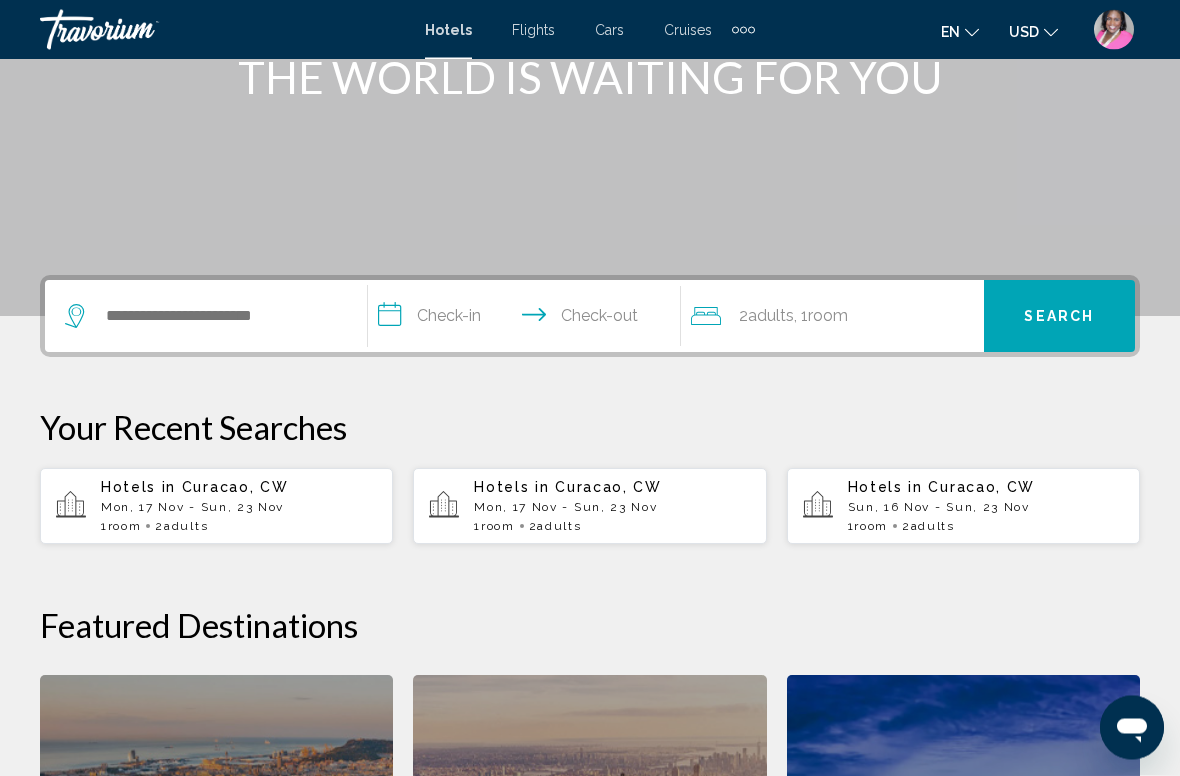 click on "Mon, 17 Nov - Sun, 23 Nov" at bounding box center (239, 508) 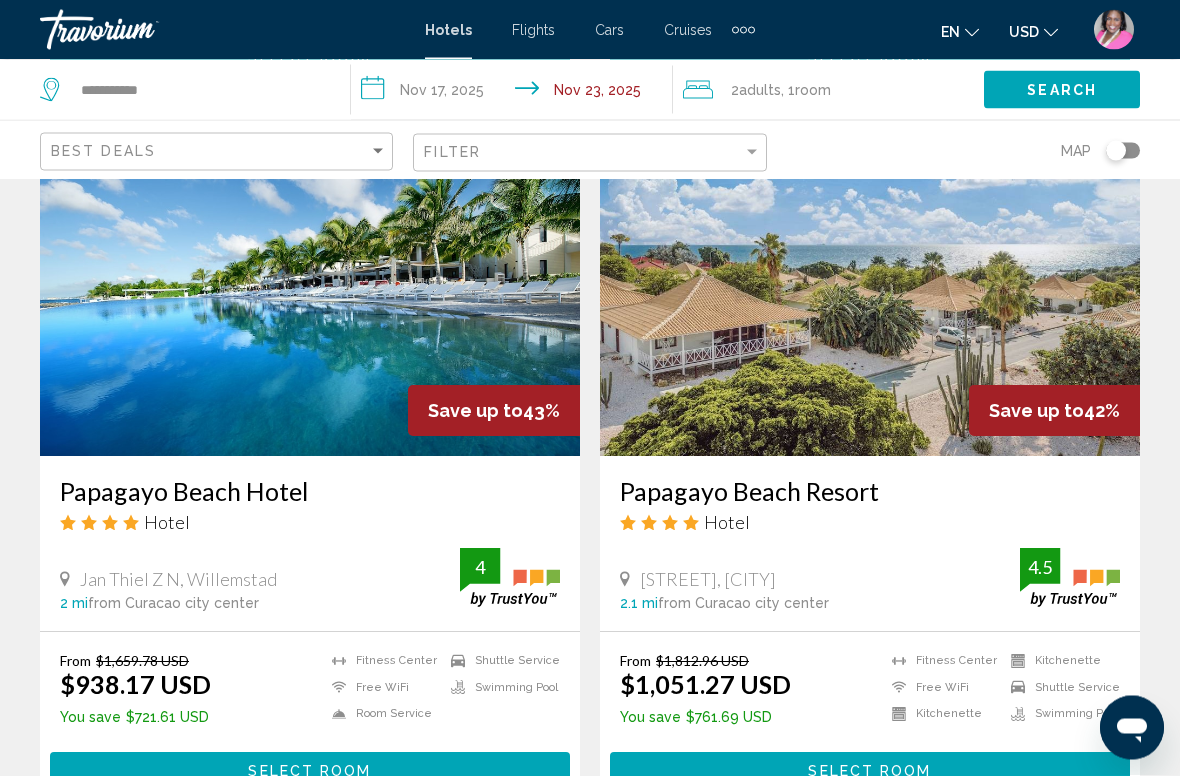 scroll, scrollTop: 830, scrollLeft: 0, axis: vertical 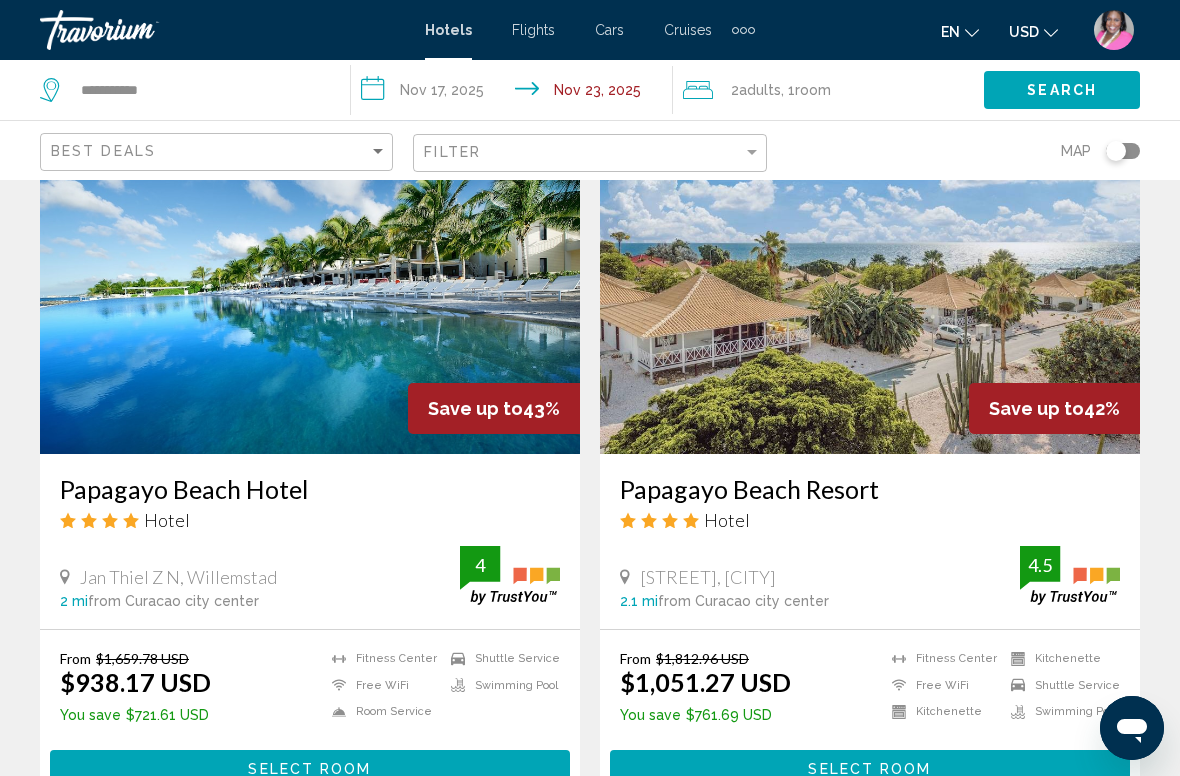 click at bounding box center [310, 294] 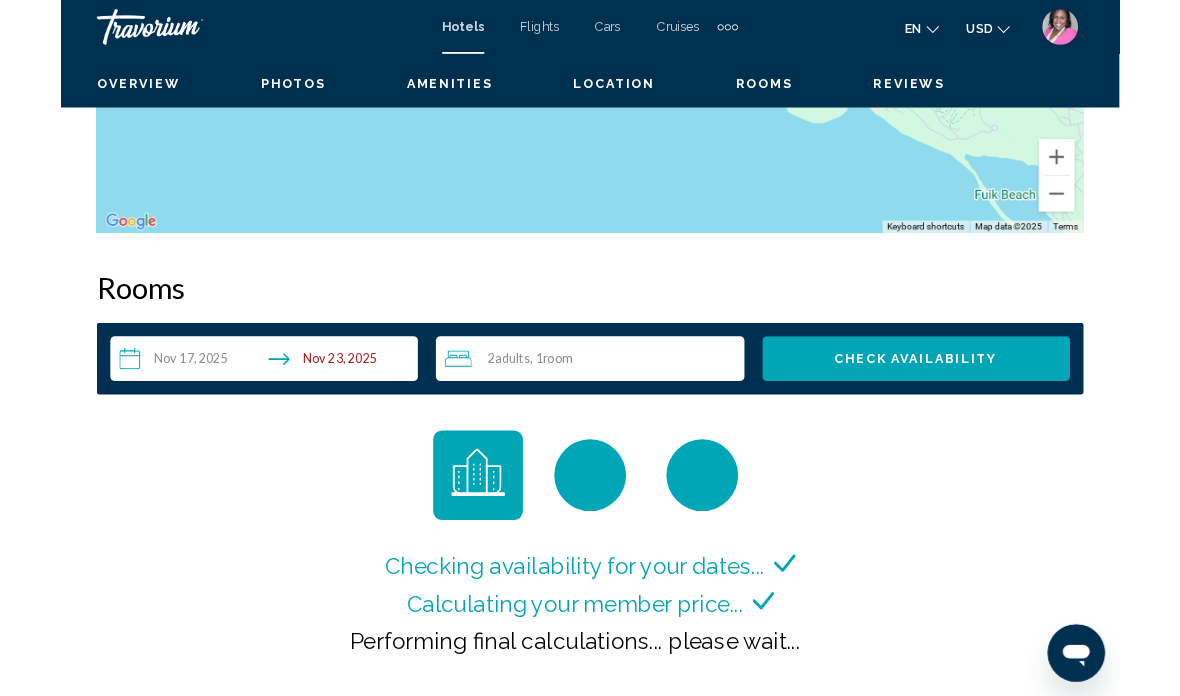 scroll, scrollTop: 2768, scrollLeft: 0, axis: vertical 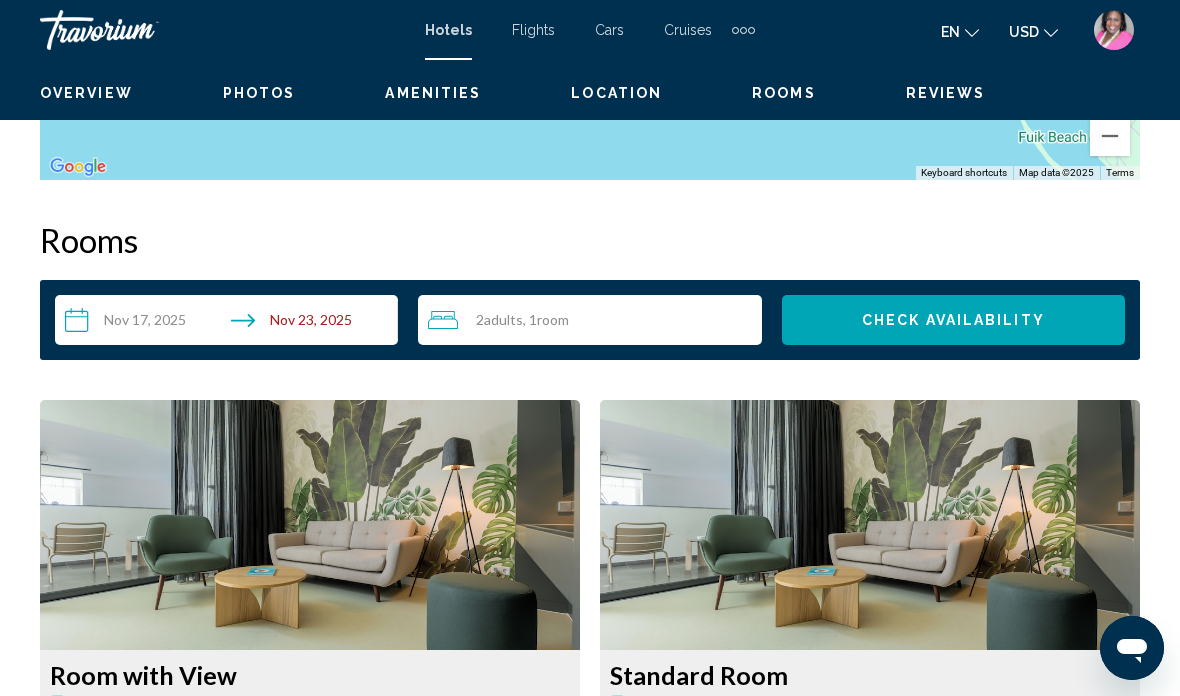 click on "**********" at bounding box center (230, 323) 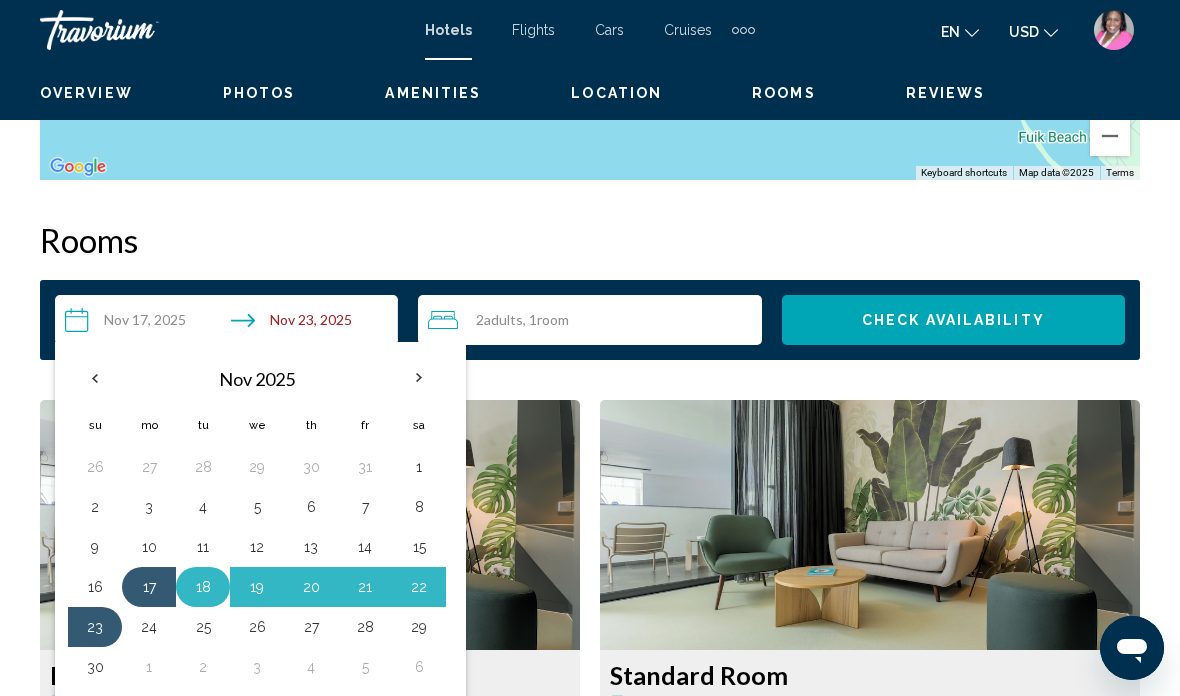 click on "18" at bounding box center (203, 587) 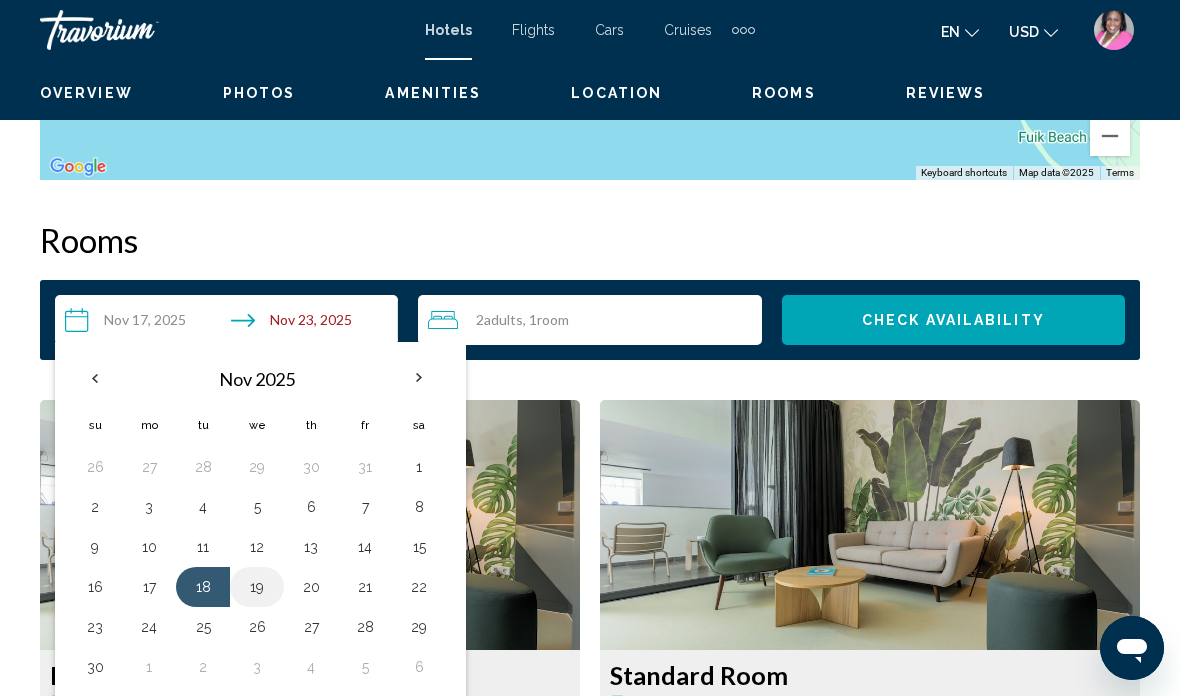 click on "19" at bounding box center (257, 587) 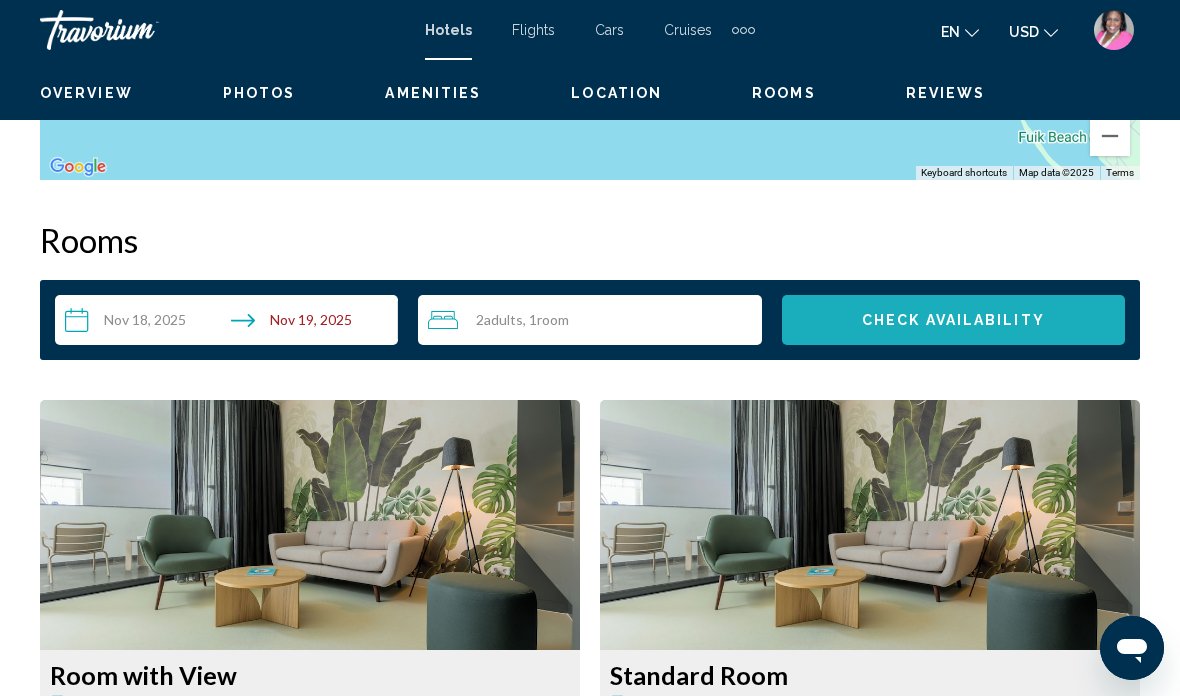click on "Check Availability" at bounding box center [953, 320] 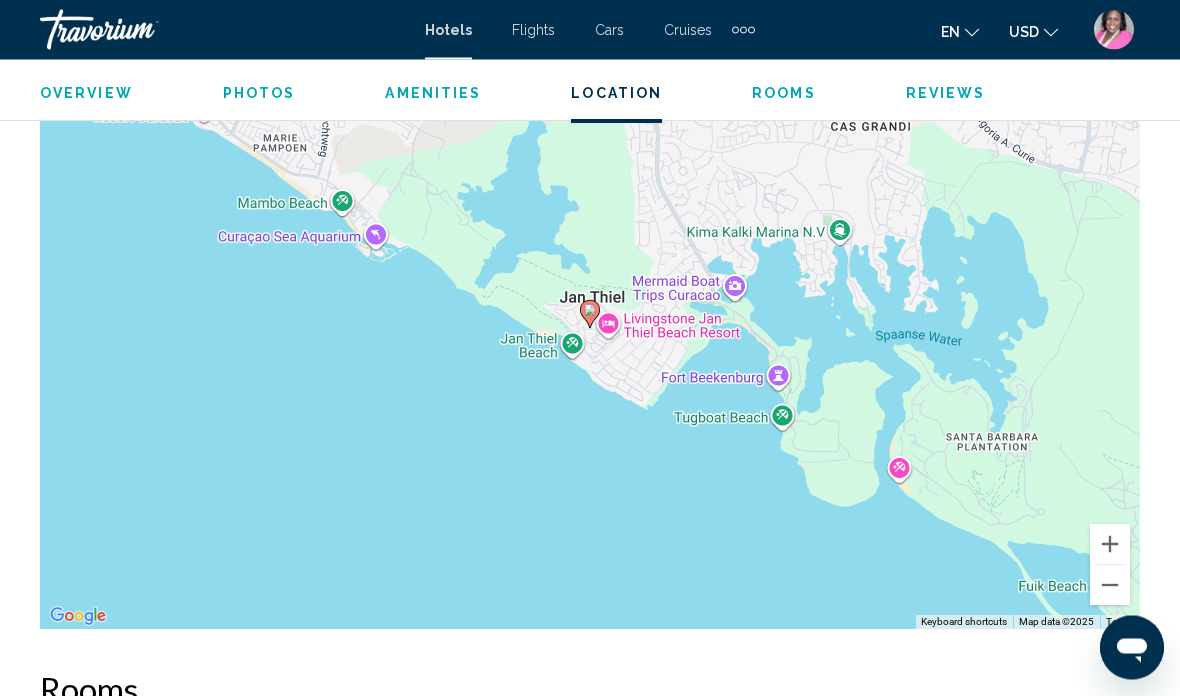 scroll, scrollTop: 2311, scrollLeft: 0, axis: vertical 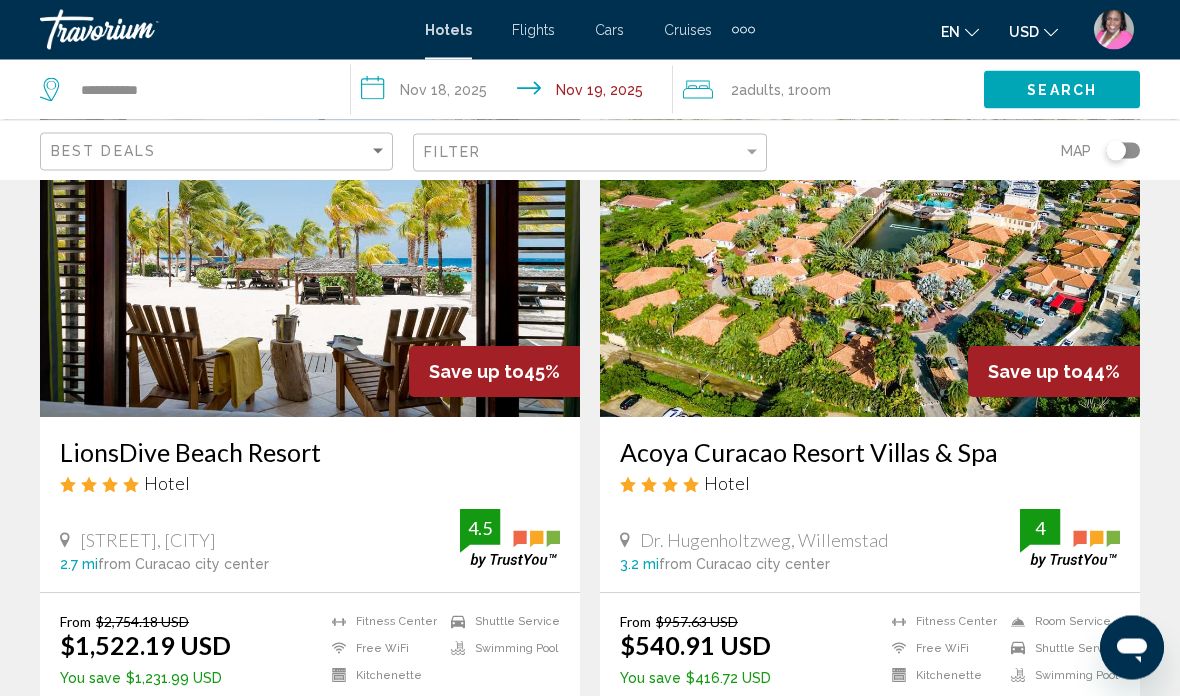 click on "**********" at bounding box center [515, 93] 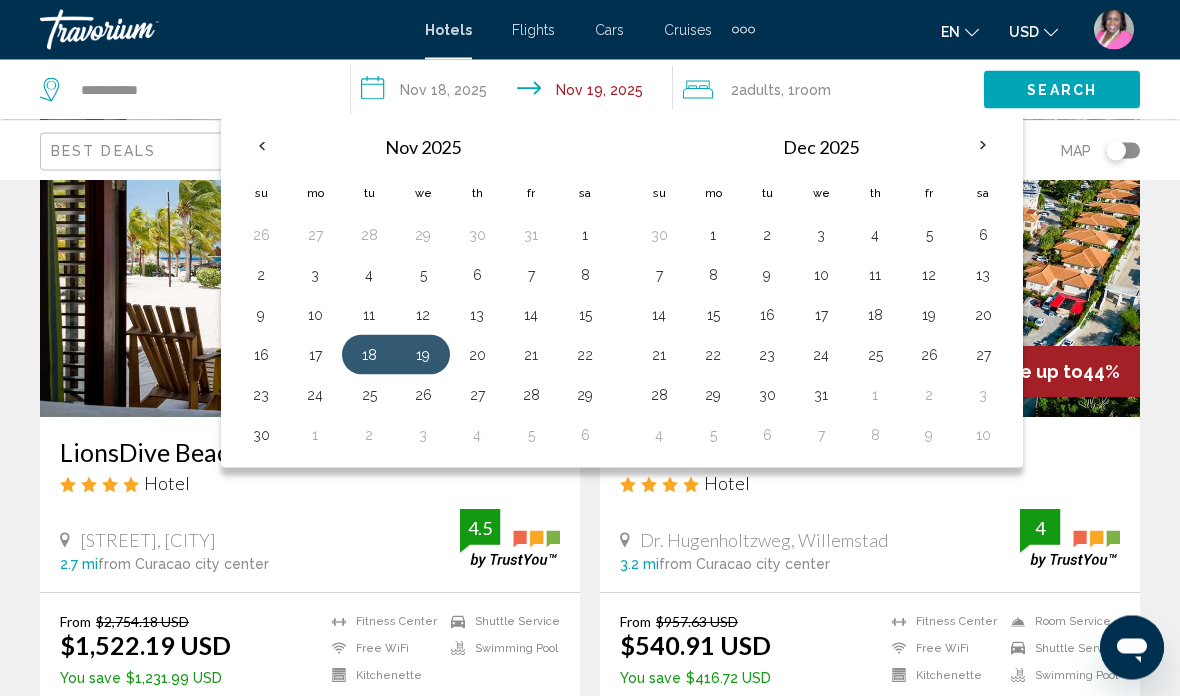 scroll, scrollTop: 153, scrollLeft: 0, axis: vertical 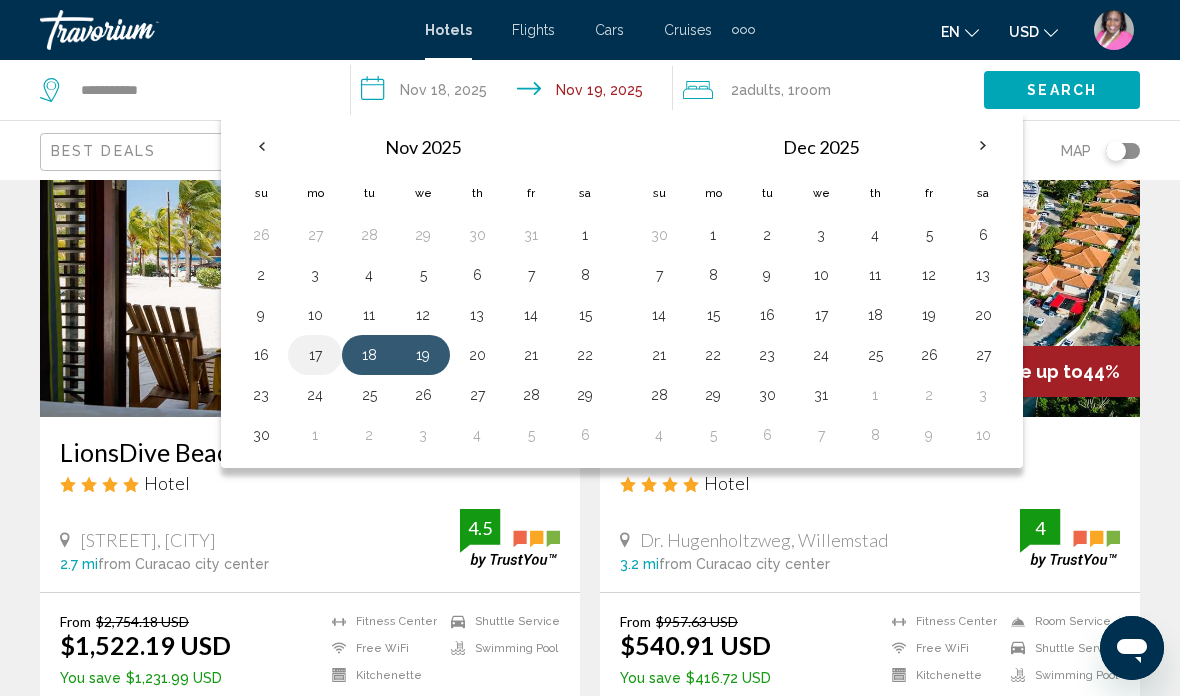 click on "17" at bounding box center (315, 355) 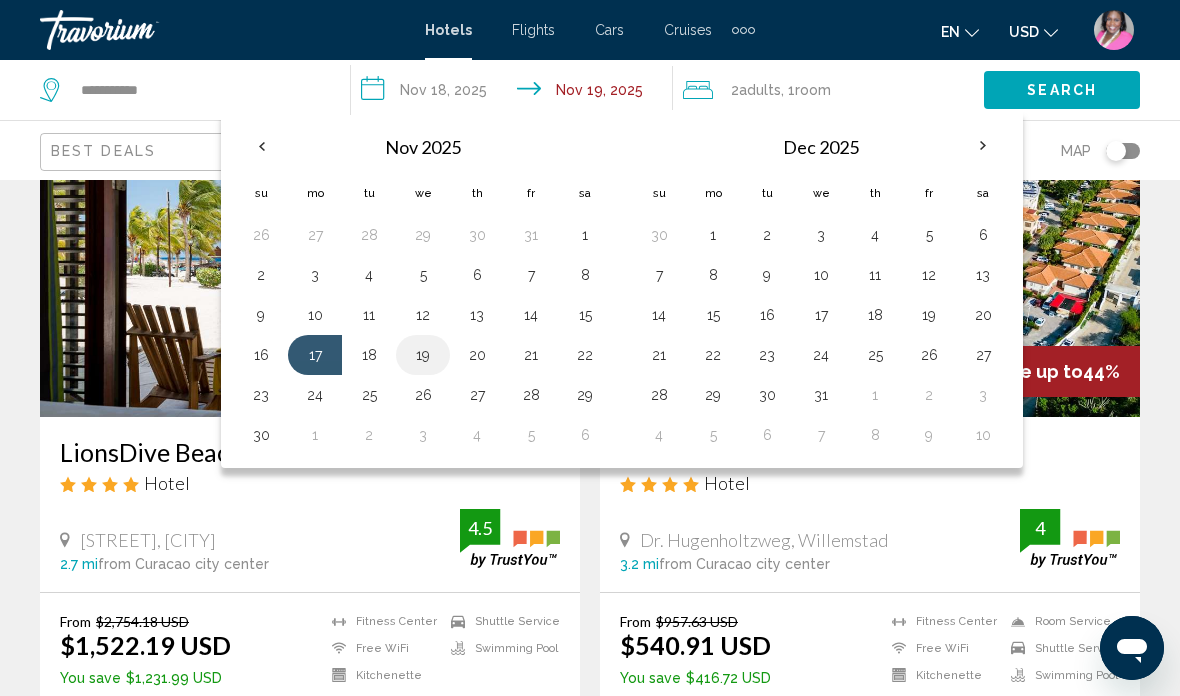 click on "19" at bounding box center (423, 355) 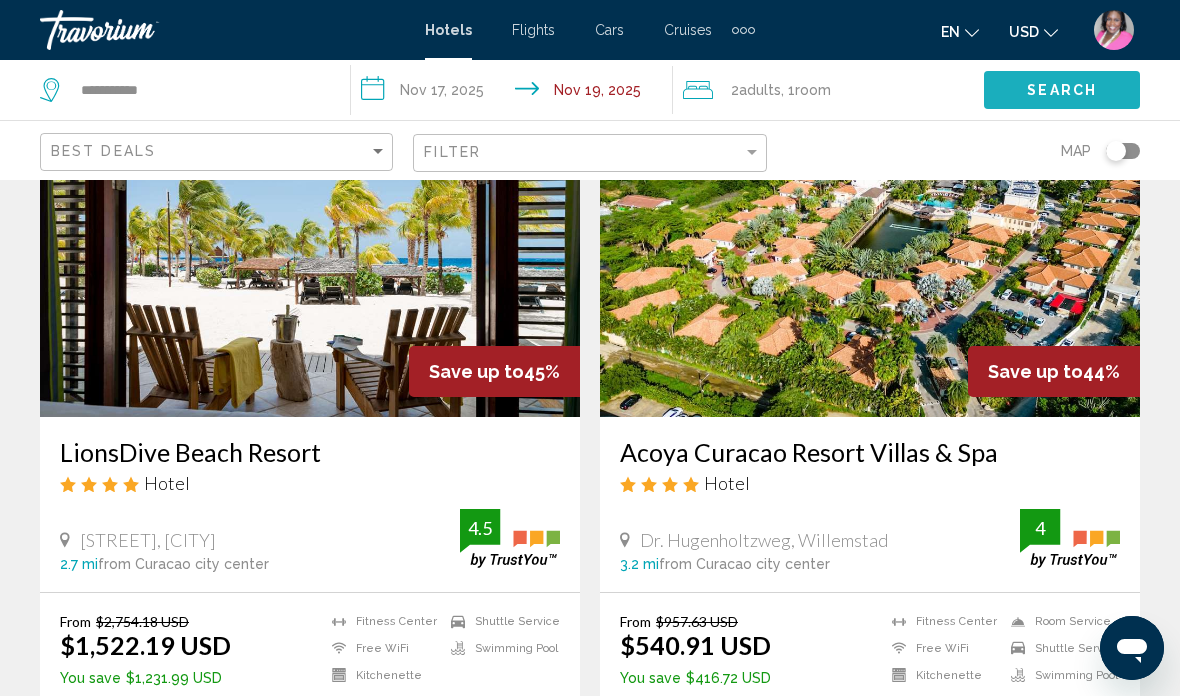 click on "Search" 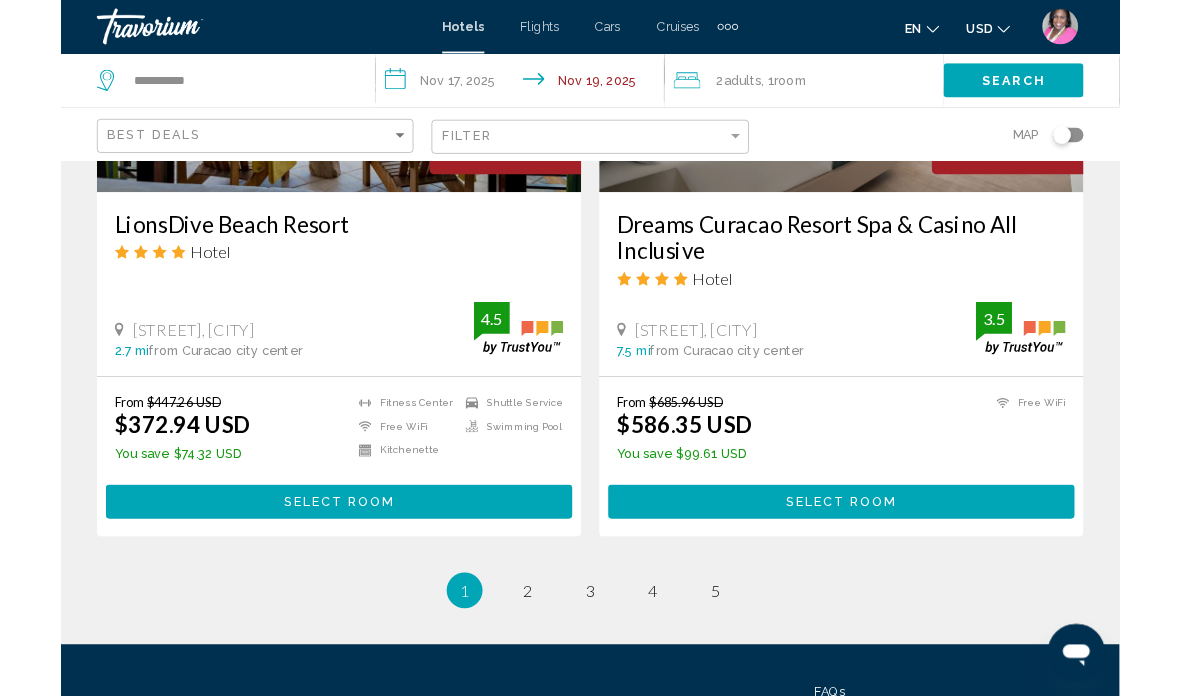 scroll, scrollTop: 4035, scrollLeft: 0, axis: vertical 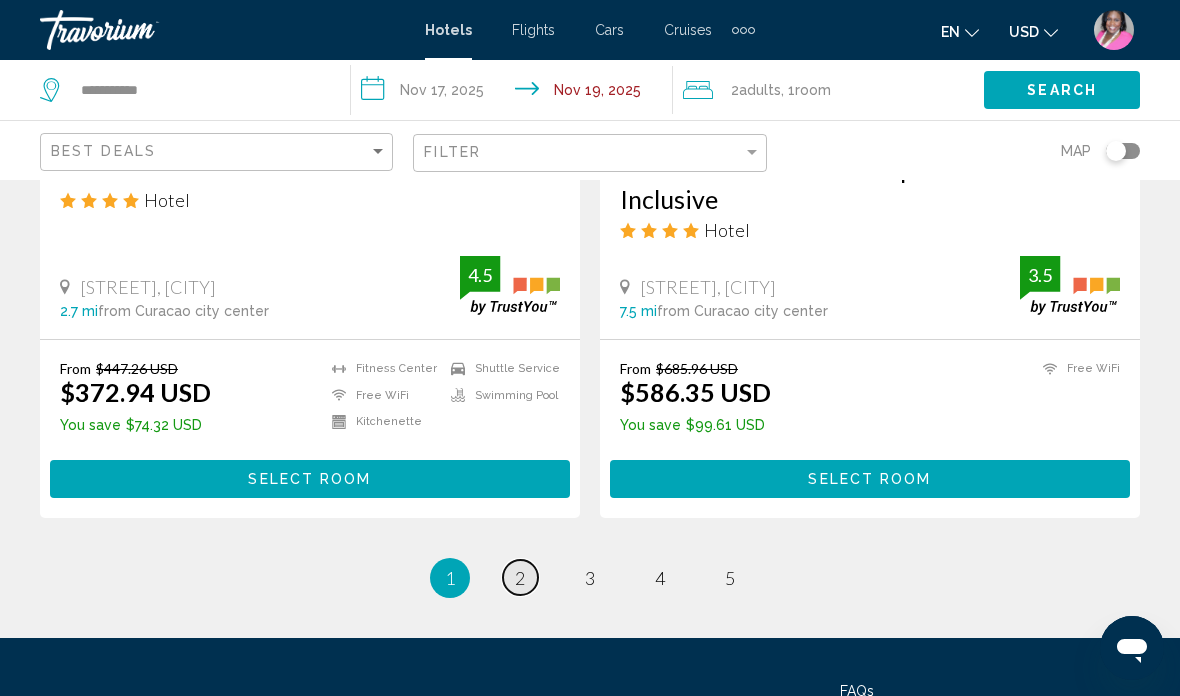 click on "2" at bounding box center (520, 578) 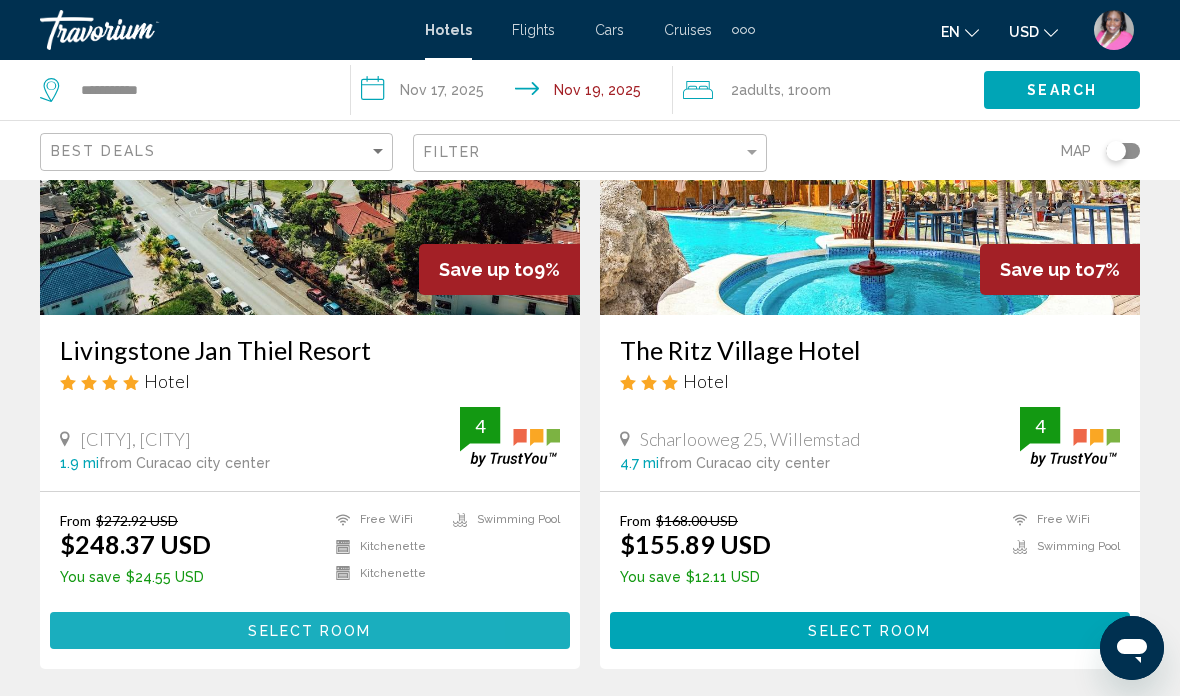 scroll, scrollTop: 3090, scrollLeft: 0, axis: vertical 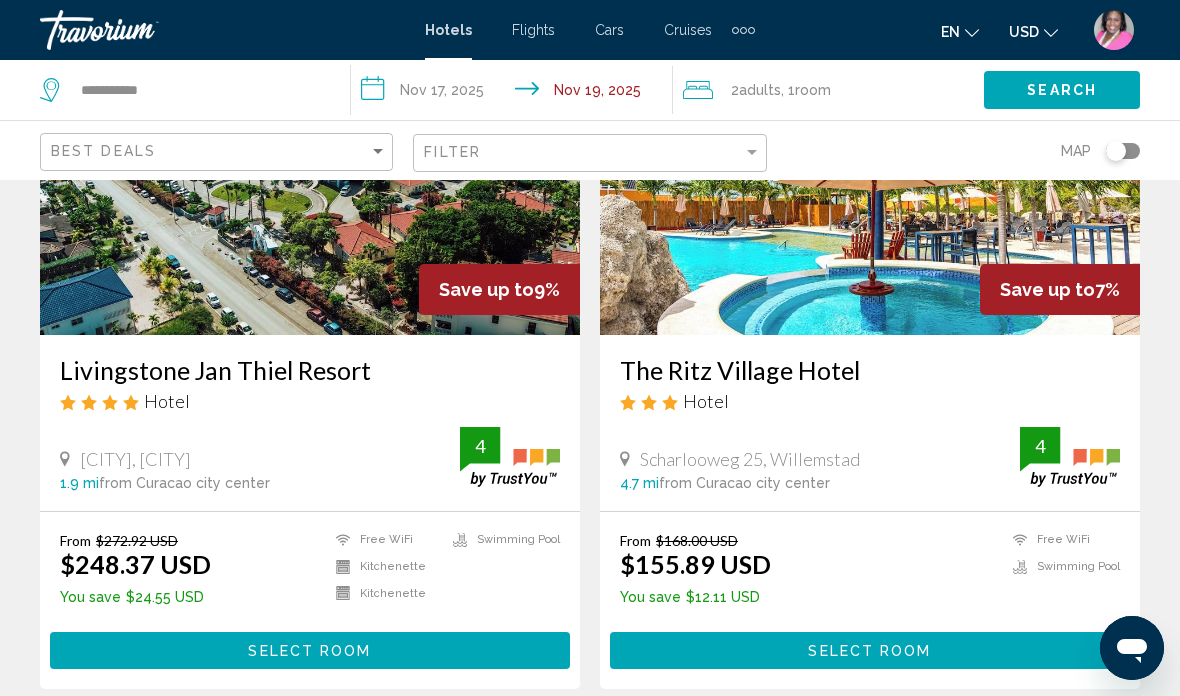 click at bounding box center [310, 175] 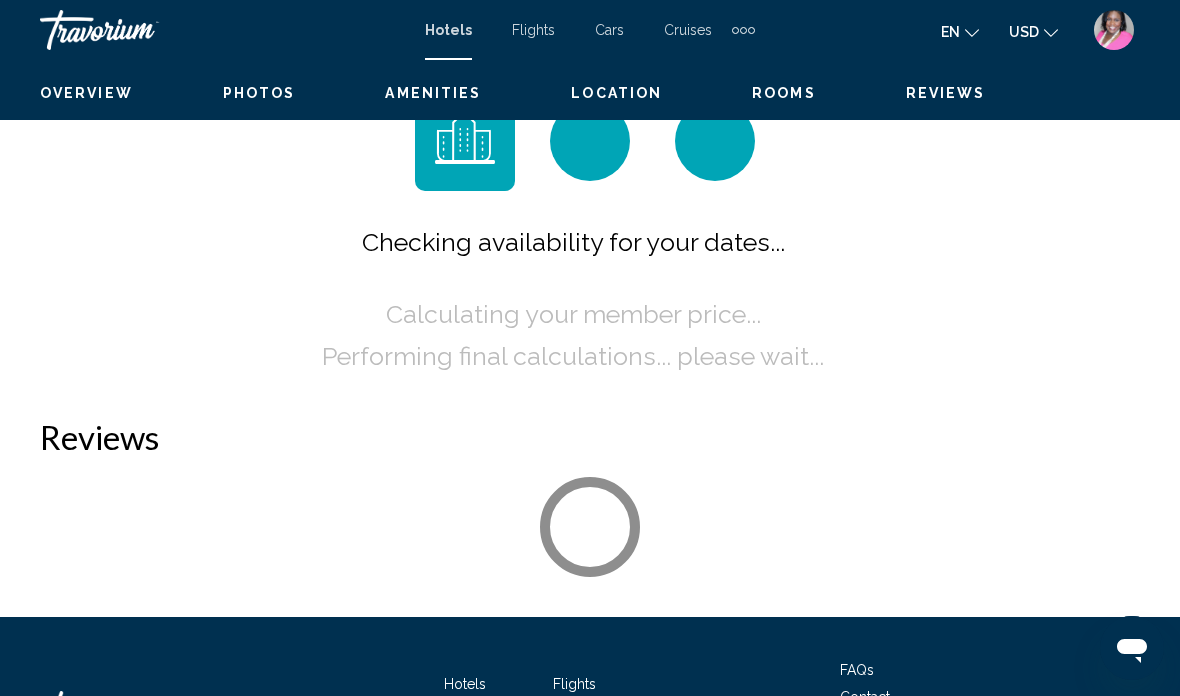 scroll, scrollTop: 0, scrollLeft: 0, axis: both 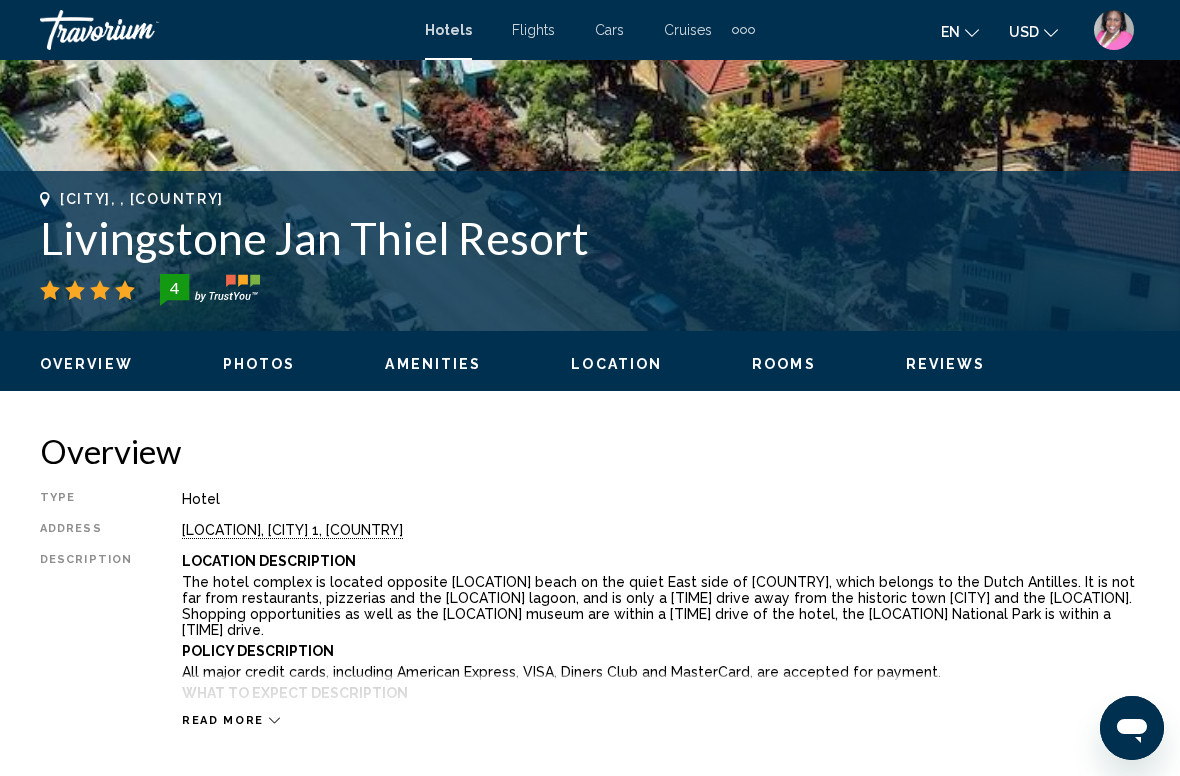 click on "Photos" at bounding box center [259, 364] 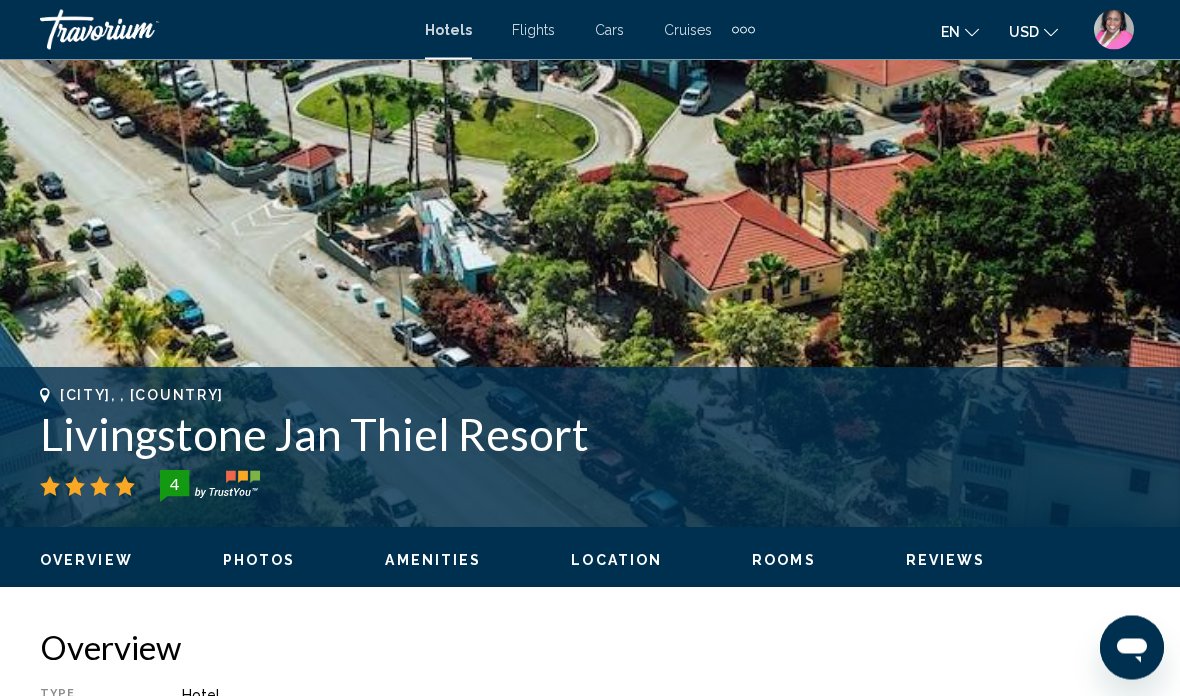 scroll, scrollTop: 467, scrollLeft: 0, axis: vertical 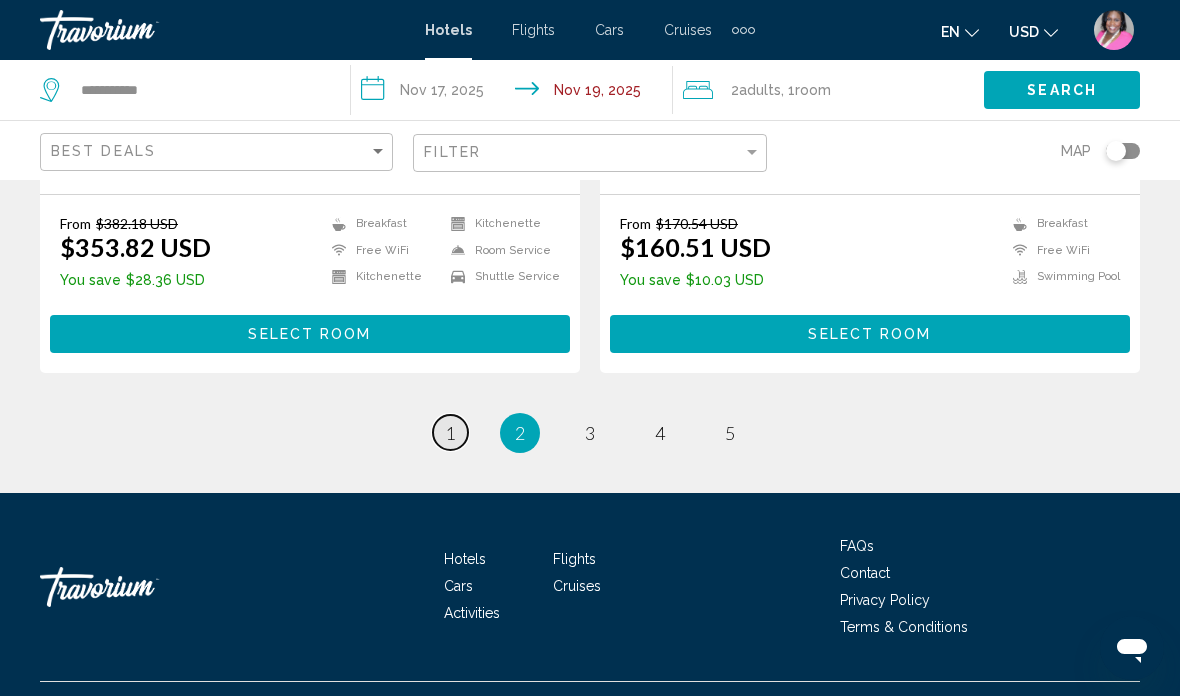 click on "1" at bounding box center (450, 433) 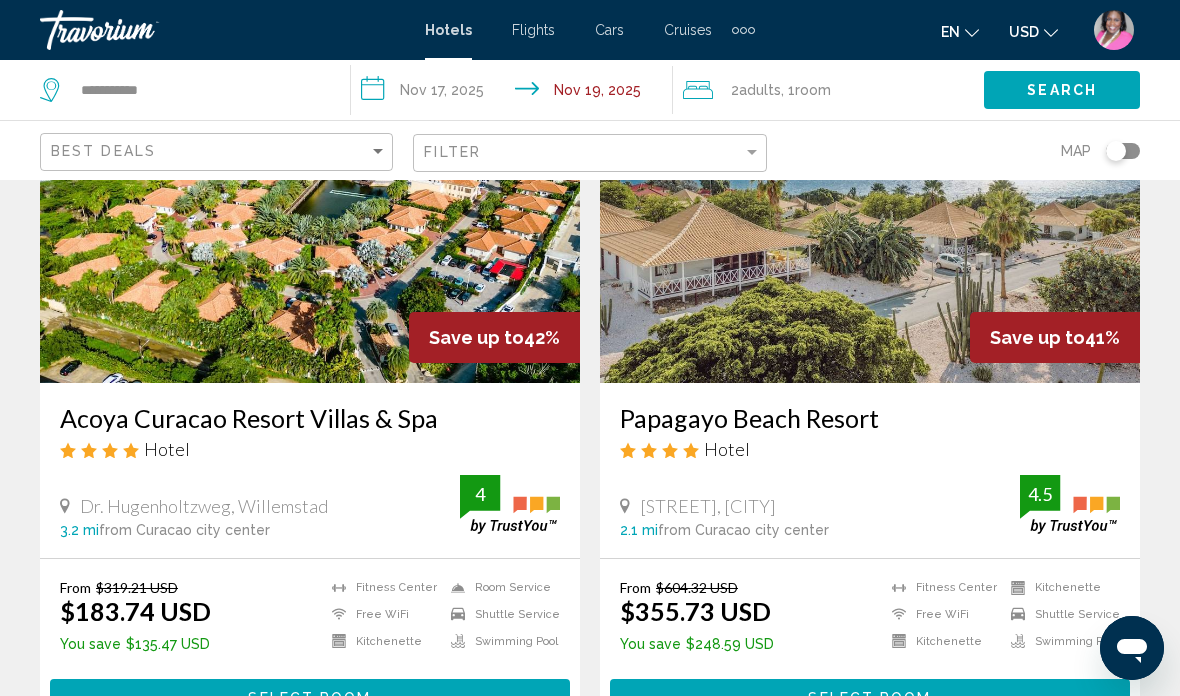 scroll, scrollTop: 186, scrollLeft: 0, axis: vertical 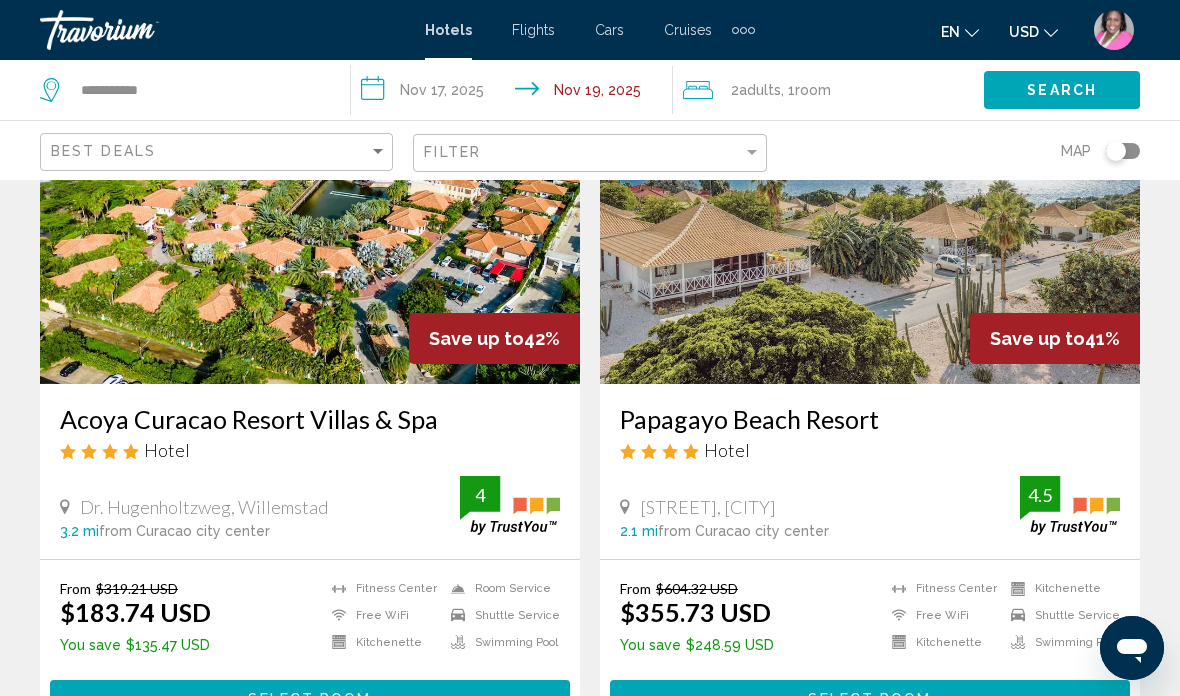 click at bounding box center (310, 224) 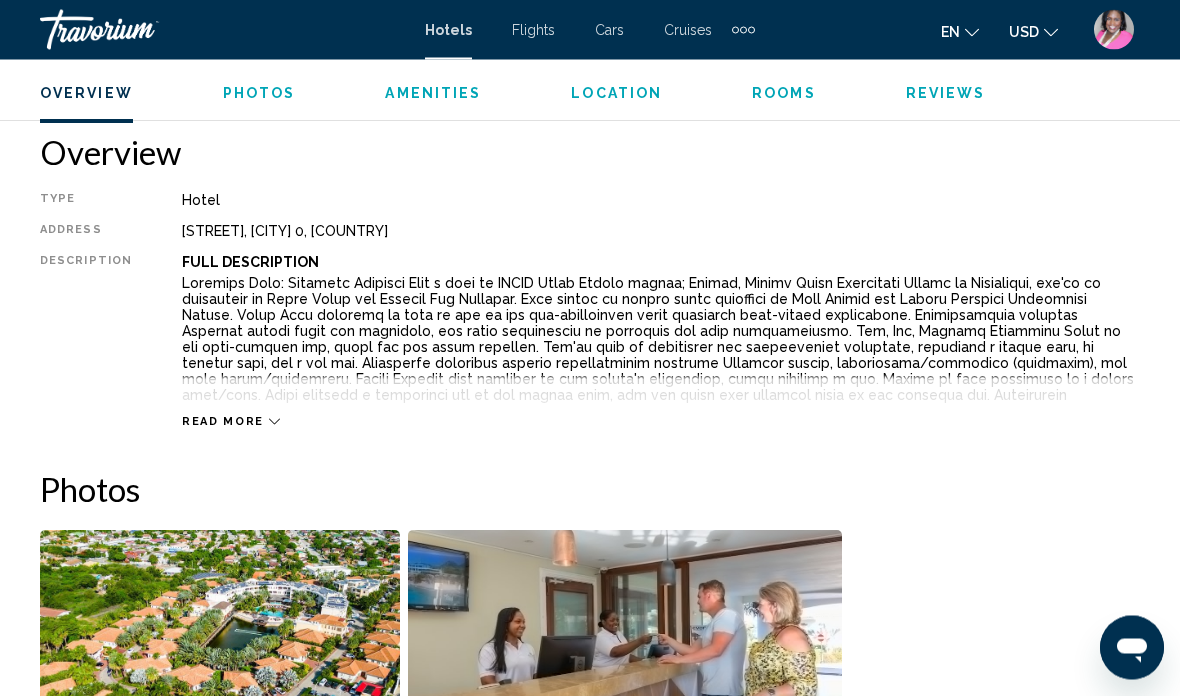 scroll, scrollTop: 955, scrollLeft: 0, axis: vertical 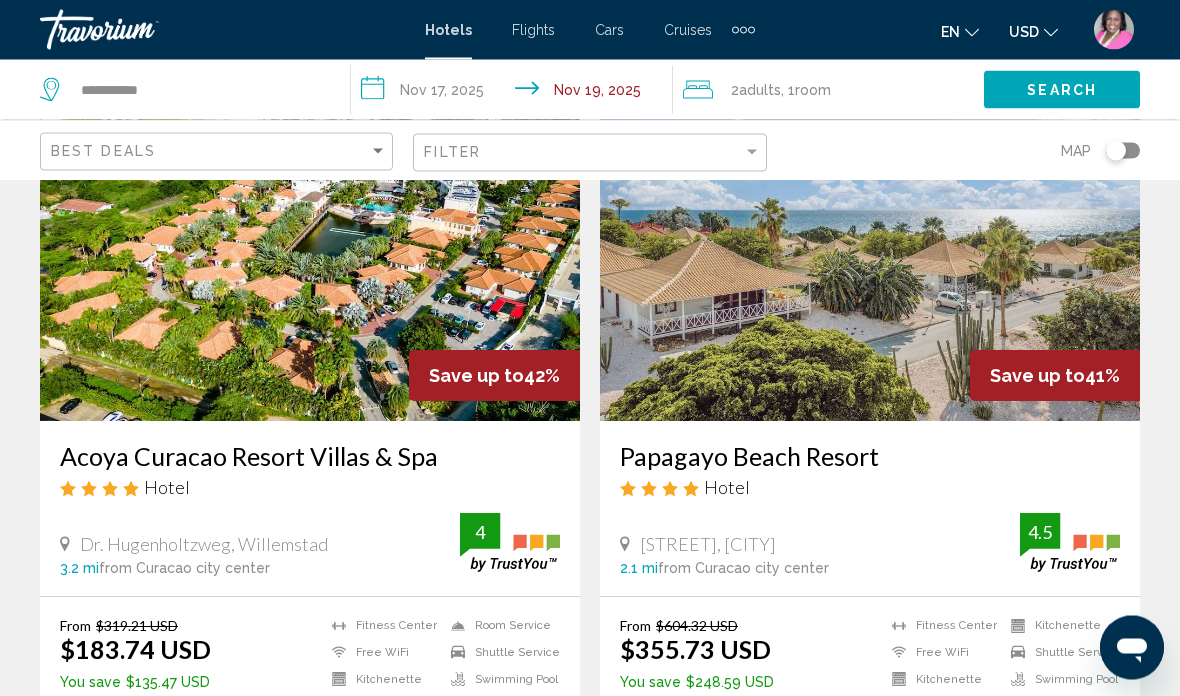 click at bounding box center (870, 262) 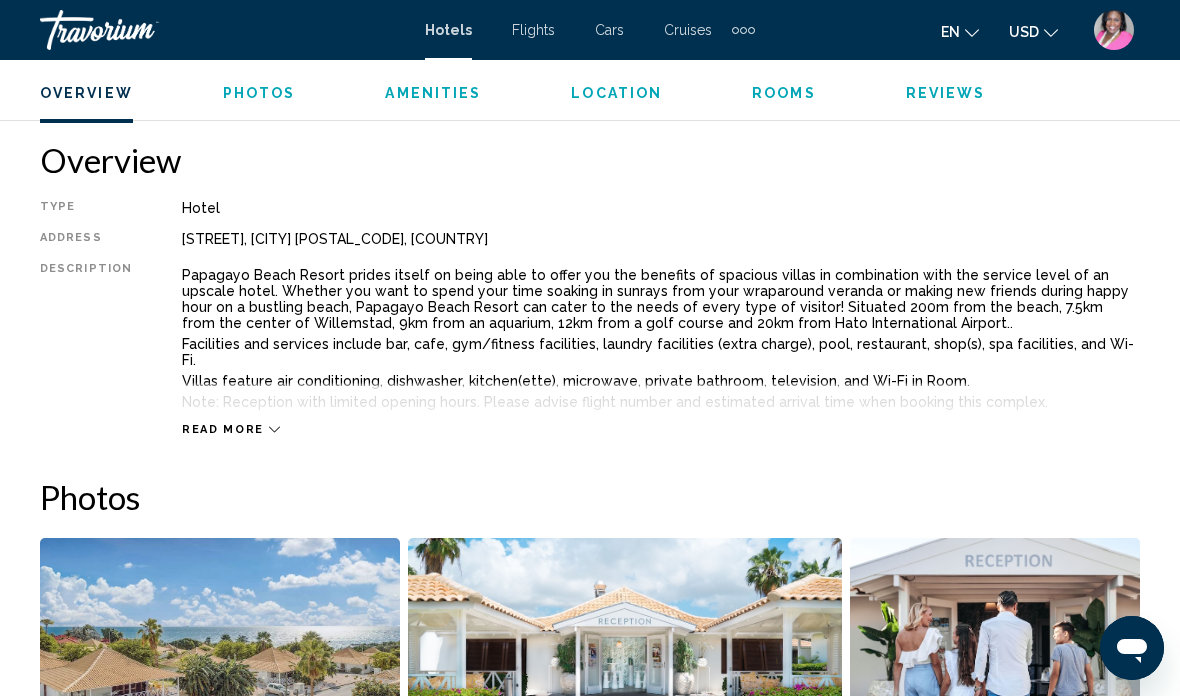 scroll, scrollTop: 958, scrollLeft: 0, axis: vertical 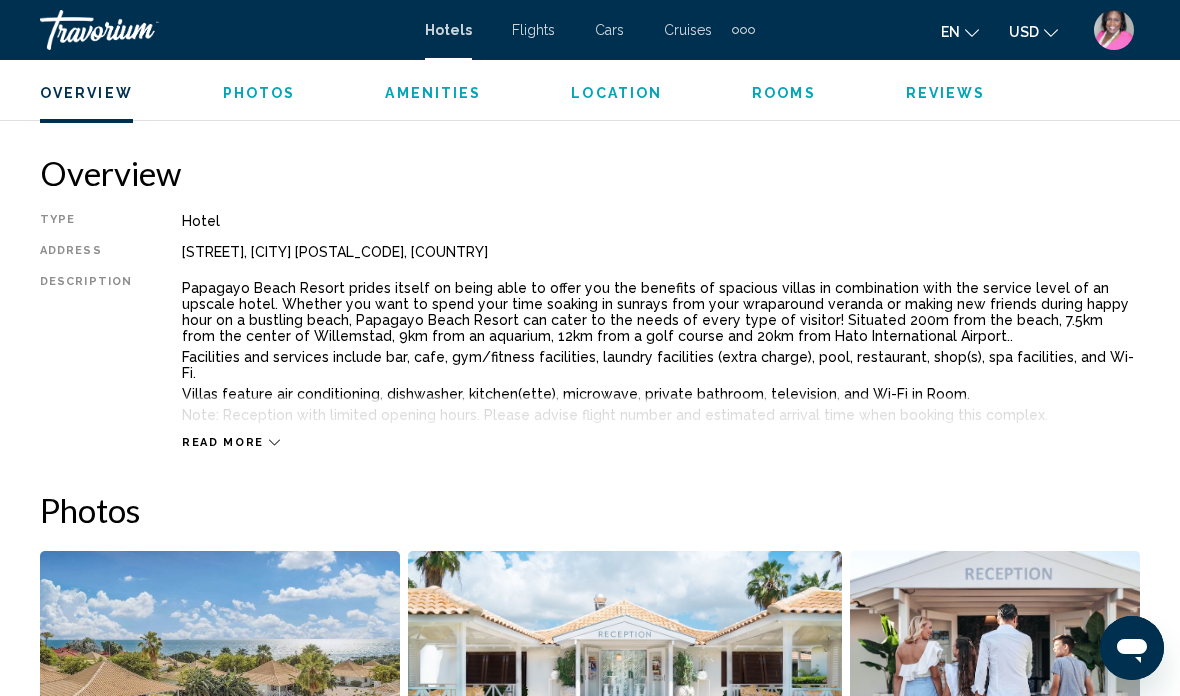 click on "Photos" at bounding box center [259, 93] 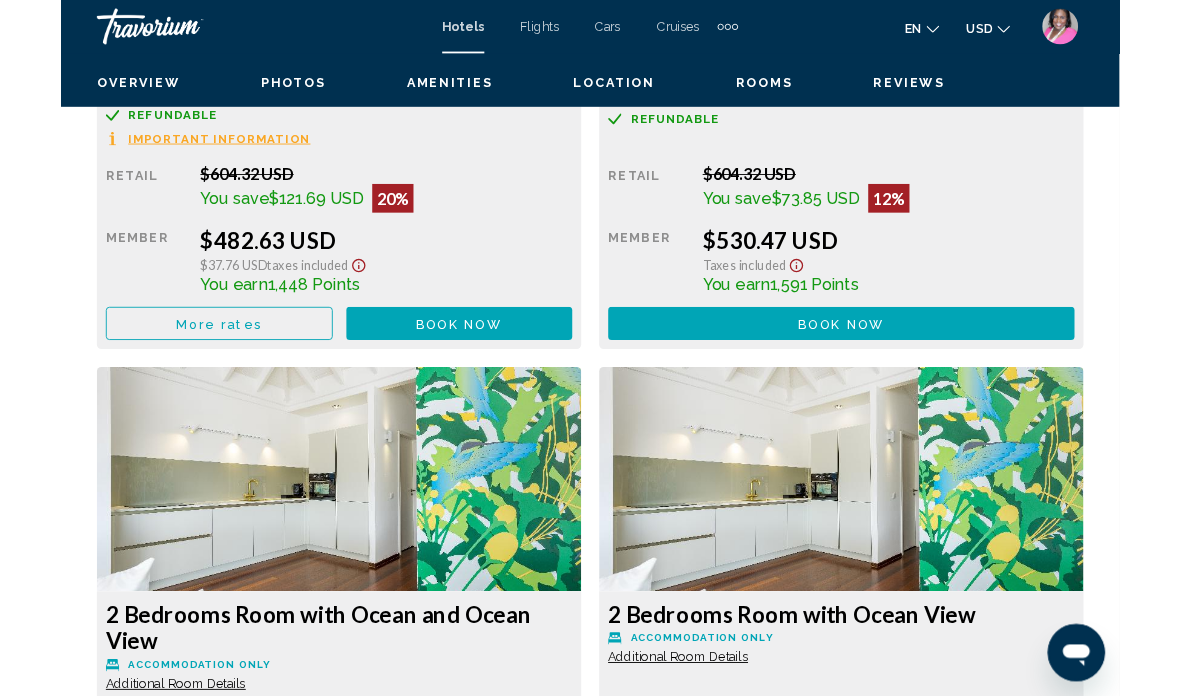 scroll, scrollTop: 4871, scrollLeft: 0, axis: vertical 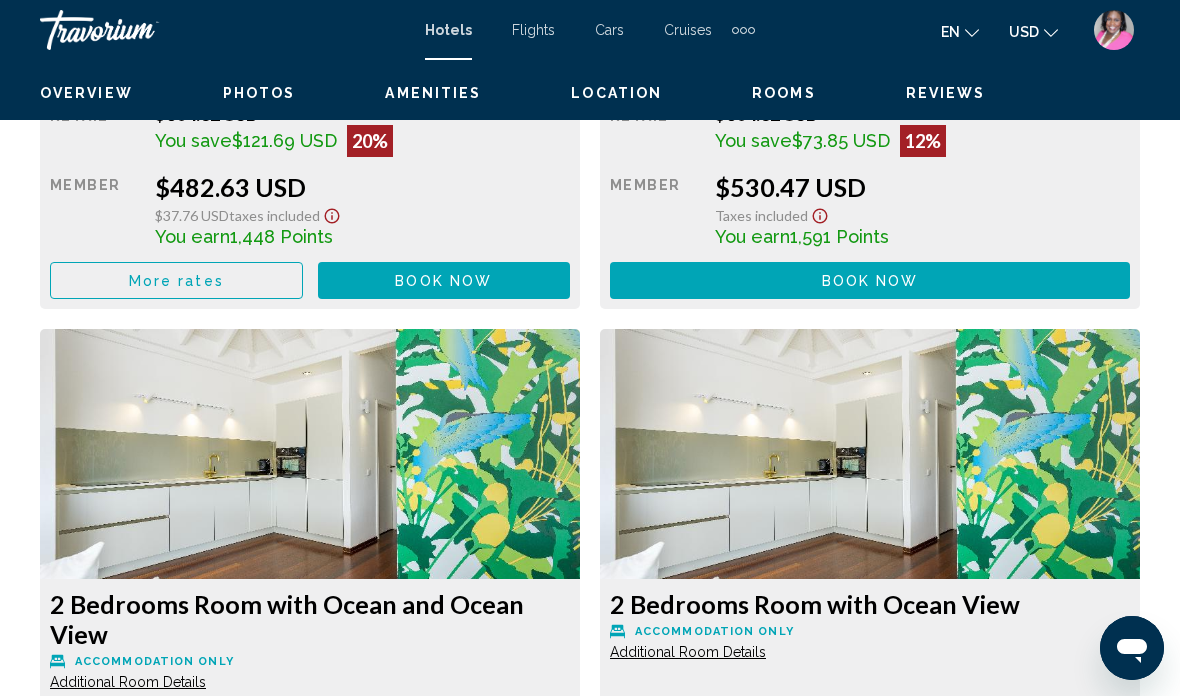 click on "Overview Type Hotel Address [LOCATION] [NUMBER], [CITY]  00000, [COUNTRY] Description Papagayo Beach Resort prides itself on being able to offer you the benefits of spacious villas in combination with the service level of an upscale hotel. Whether you want to spend your time soaking in sunrays from your wraparound veranda or making new friends during happy hour on a bustling beach, Papagayo Beach Resort can cater to the needs of every type of visitor! Situated 200m from the beach, 7.5km from the center of [CITY], 9km from an aquarium, 12km from a golf course and 20km from Hato International Airport.. Facilities and services include bar, cafe, gym/fitness facilities, laundry facilities (extra charge), pool, restaurant, shop(s), spa facilities, and Wi-Fi. Villas feature air conditioning, dishwasher, kitchen(ette), microwave, private bathroom, television, and Wi-Fi in Room. Note: Reception with limited opening hours. Please advise flight number and estimated arrival time when booking this complex. Read more ←" at bounding box center [590, 445] 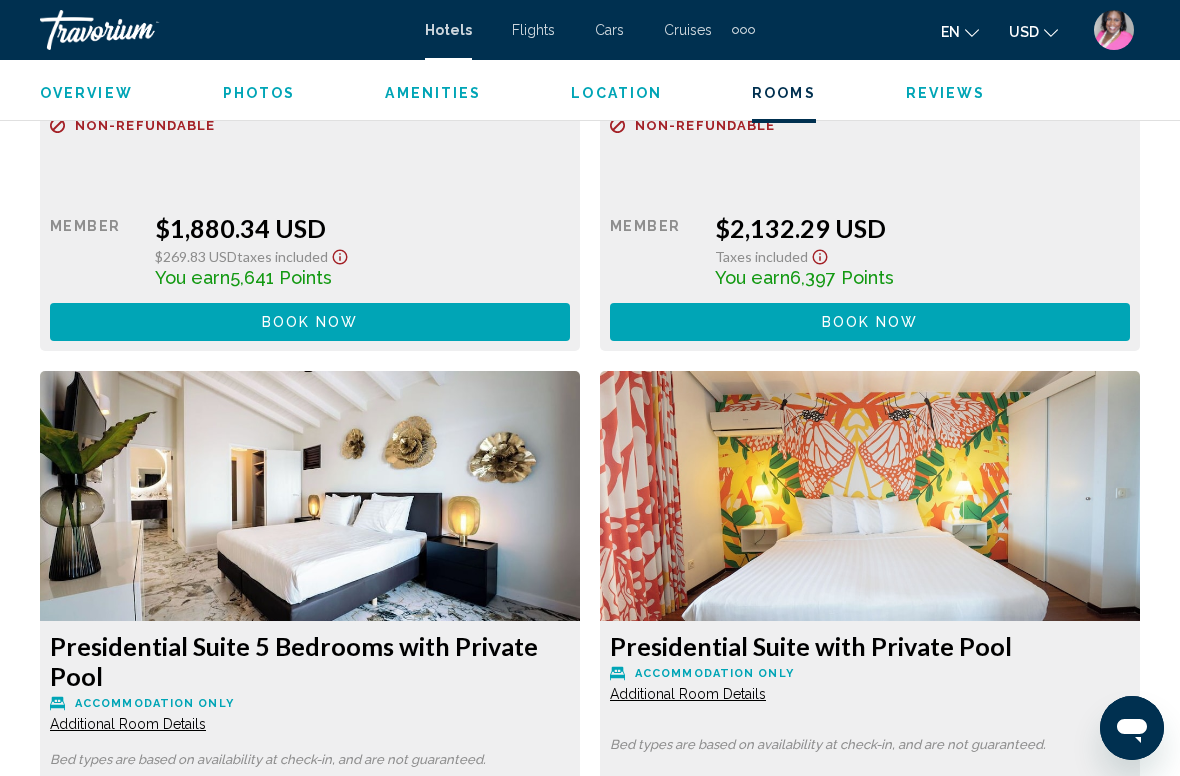 scroll, scrollTop: 7700, scrollLeft: 0, axis: vertical 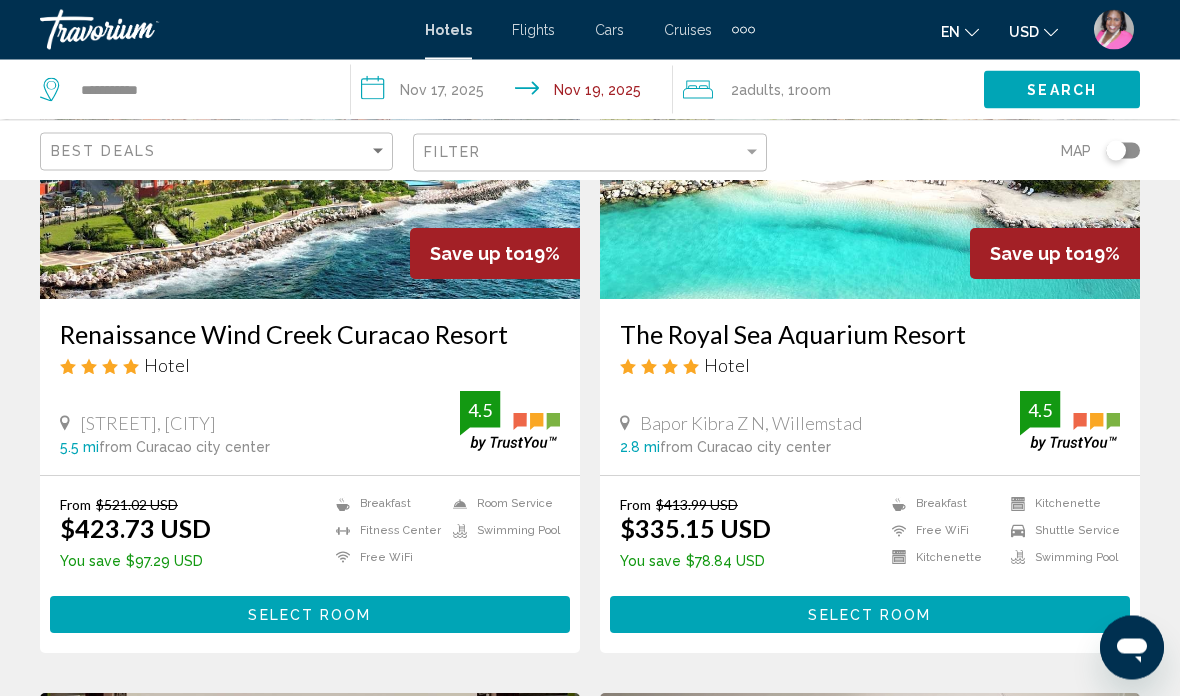 click at bounding box center [310, 140] 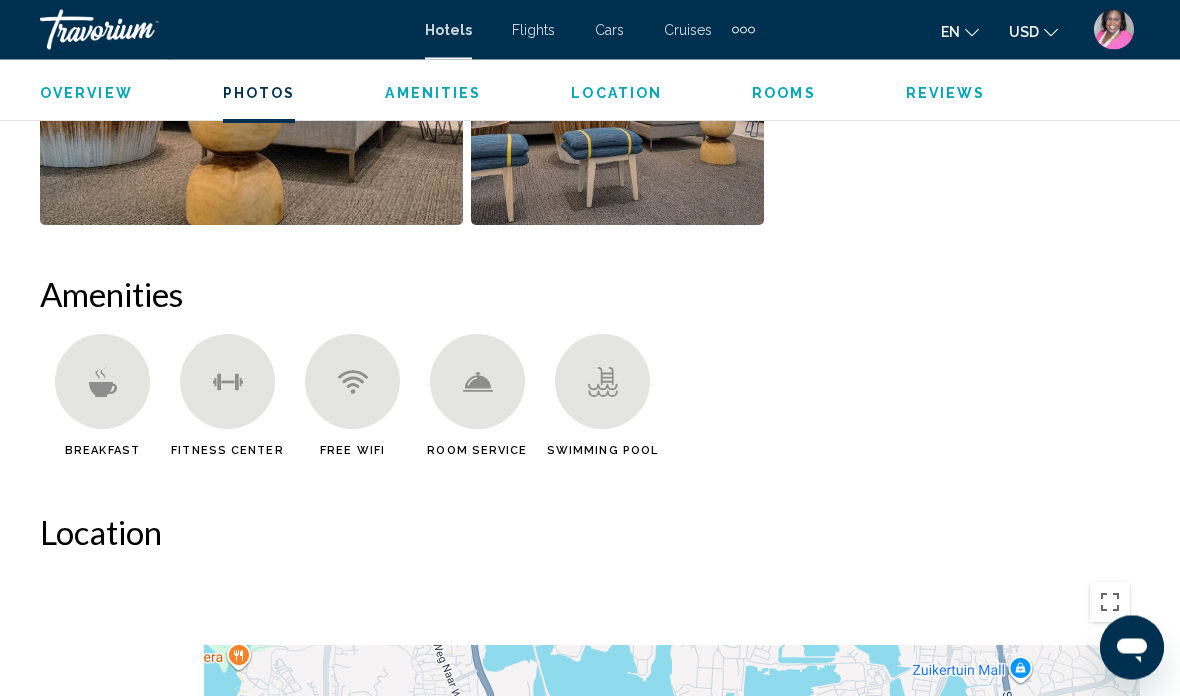 scroll, scrollTop: 1744, scrollLeft: 0, axis: vertical 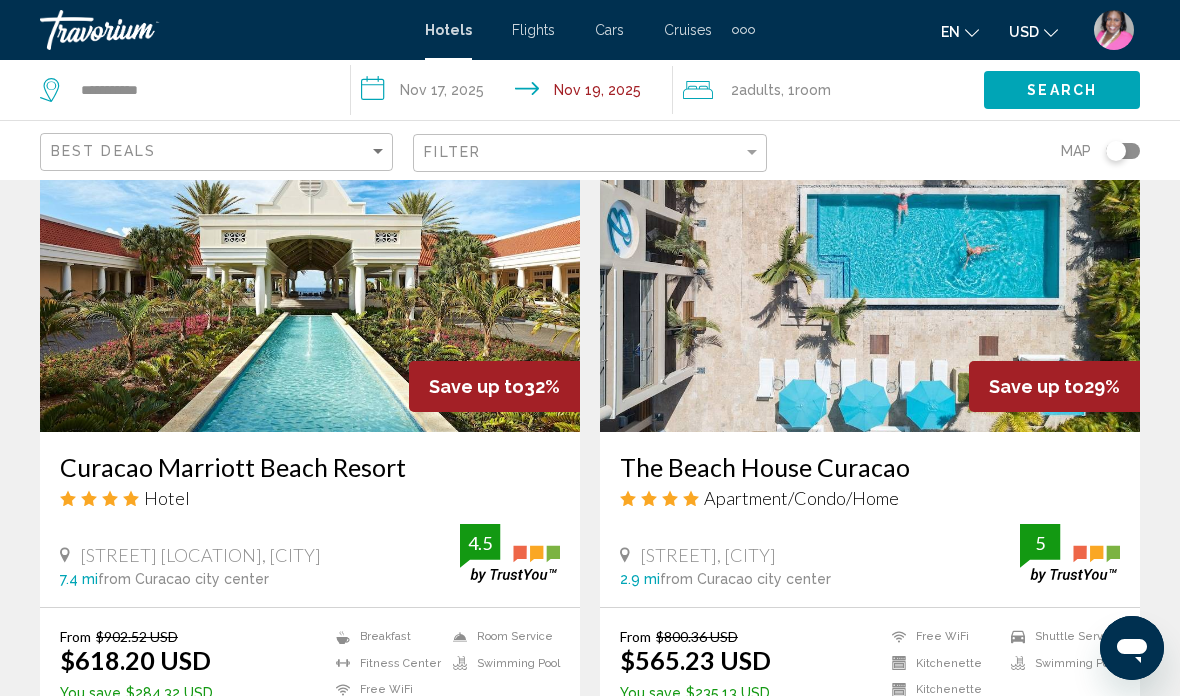 click at bounding box center [310, 272] 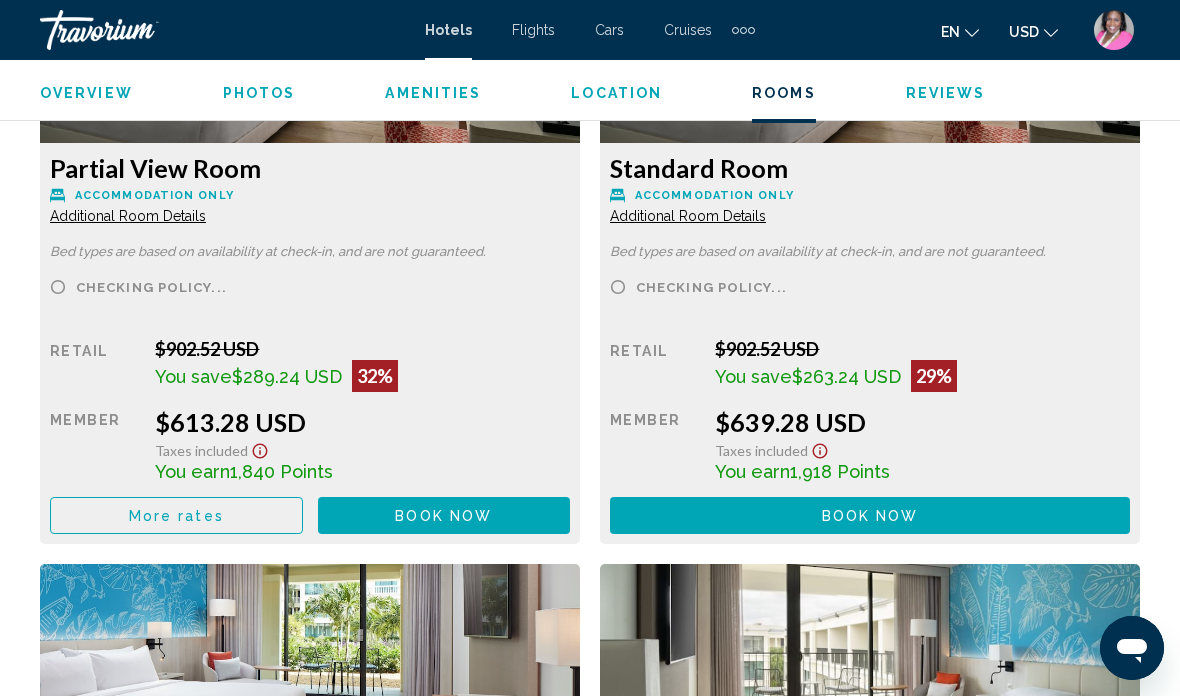 scroll, scrollTop: 3273, scrollLeft: 0, axis: vertical 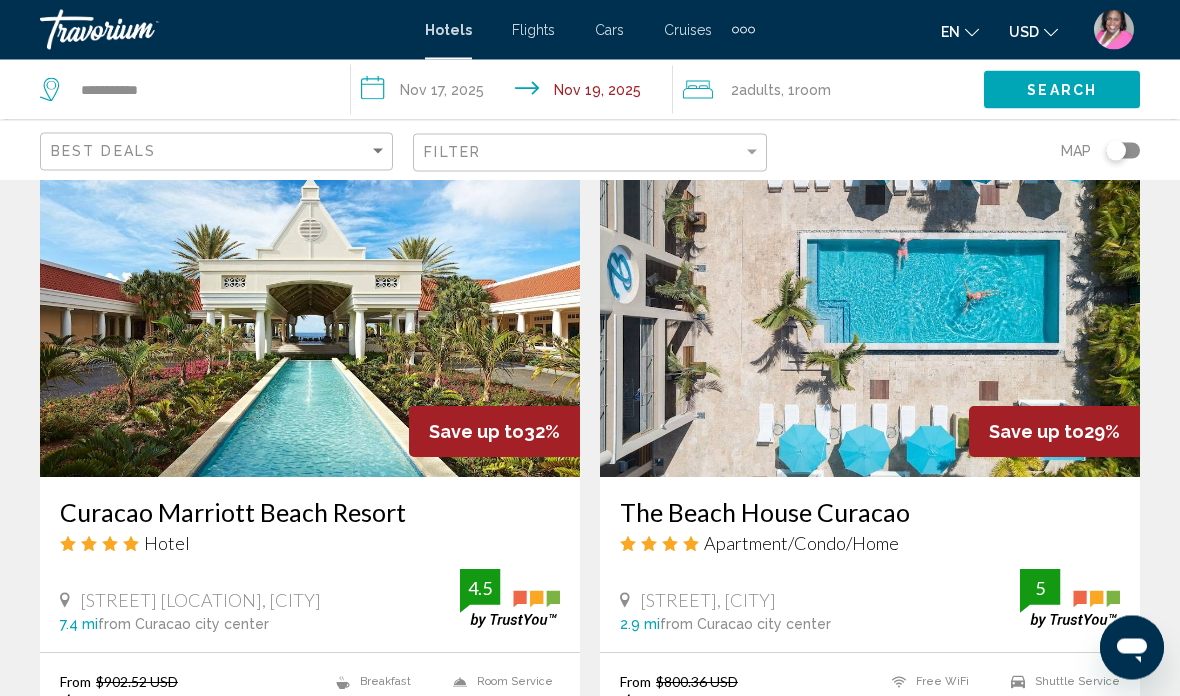 click at bounding box center [870, 318] 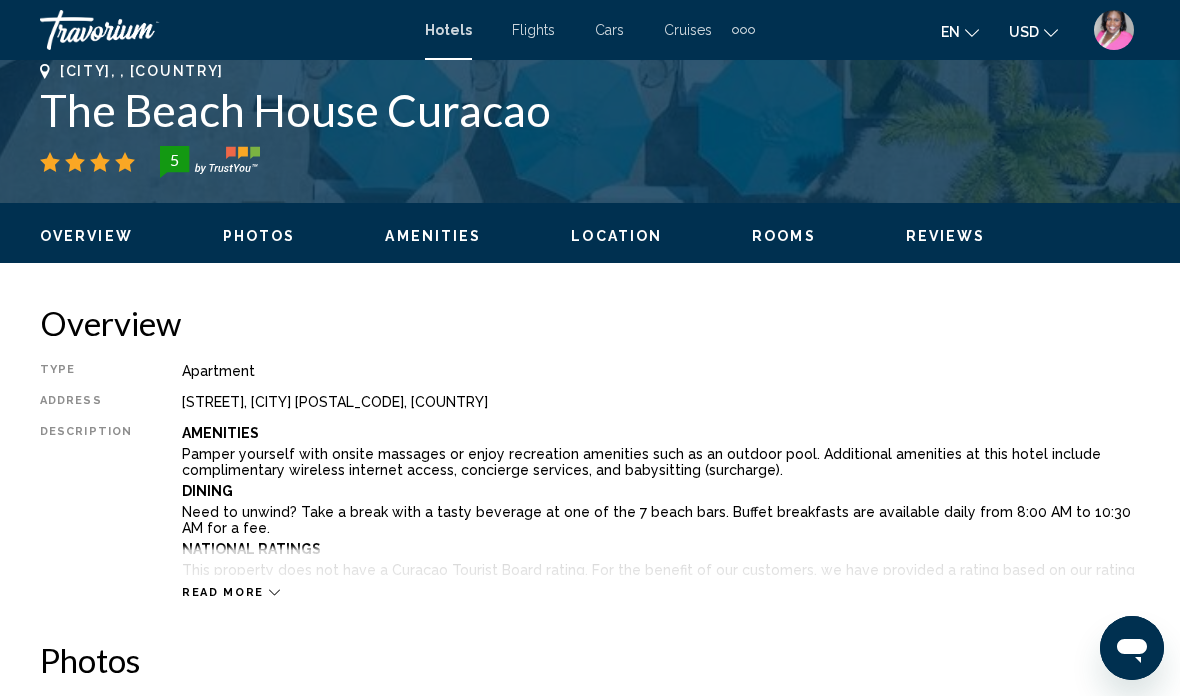 scroll, scrollTop: 0, scrollLeft: 0, axis: both 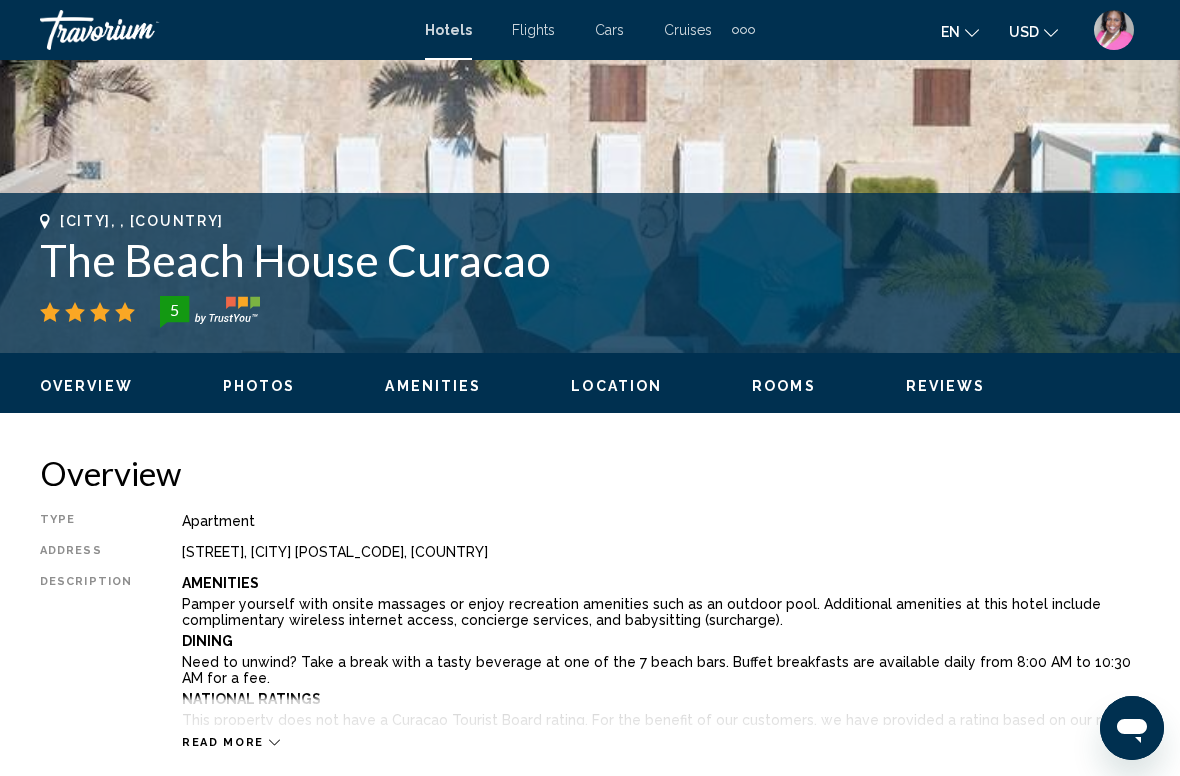 click on "Photos" at bounding box center [259, 386] 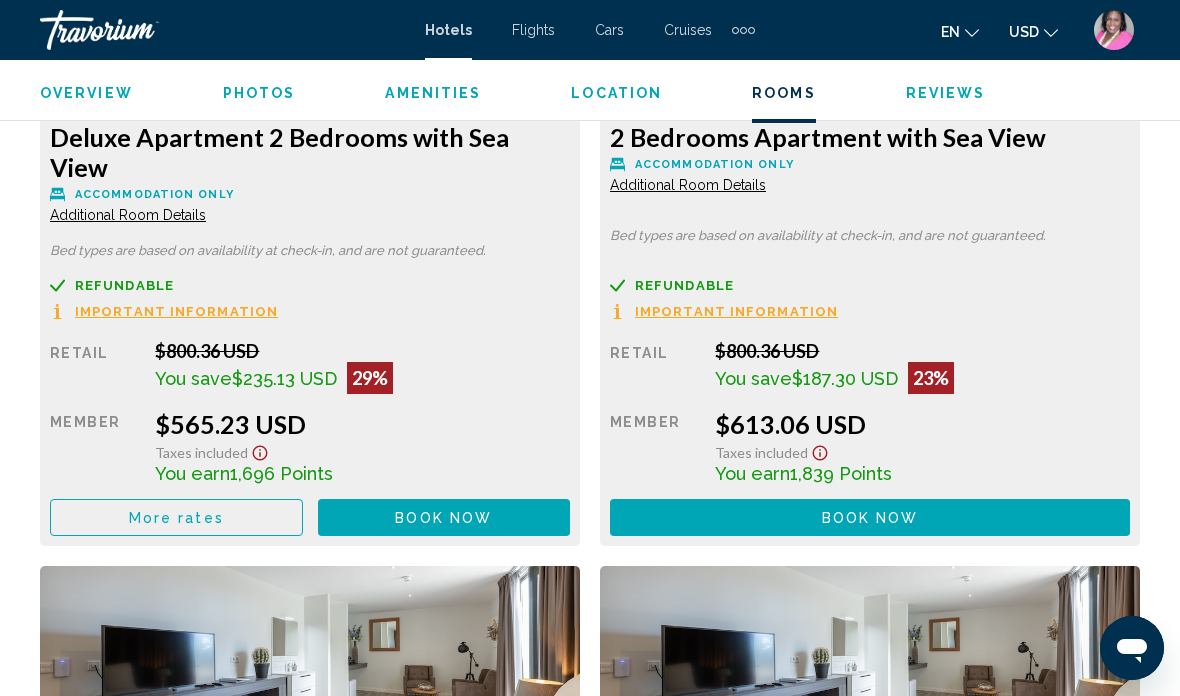 scroll, scrollTop: 3284, scrollLeft: 0, axis: vertical 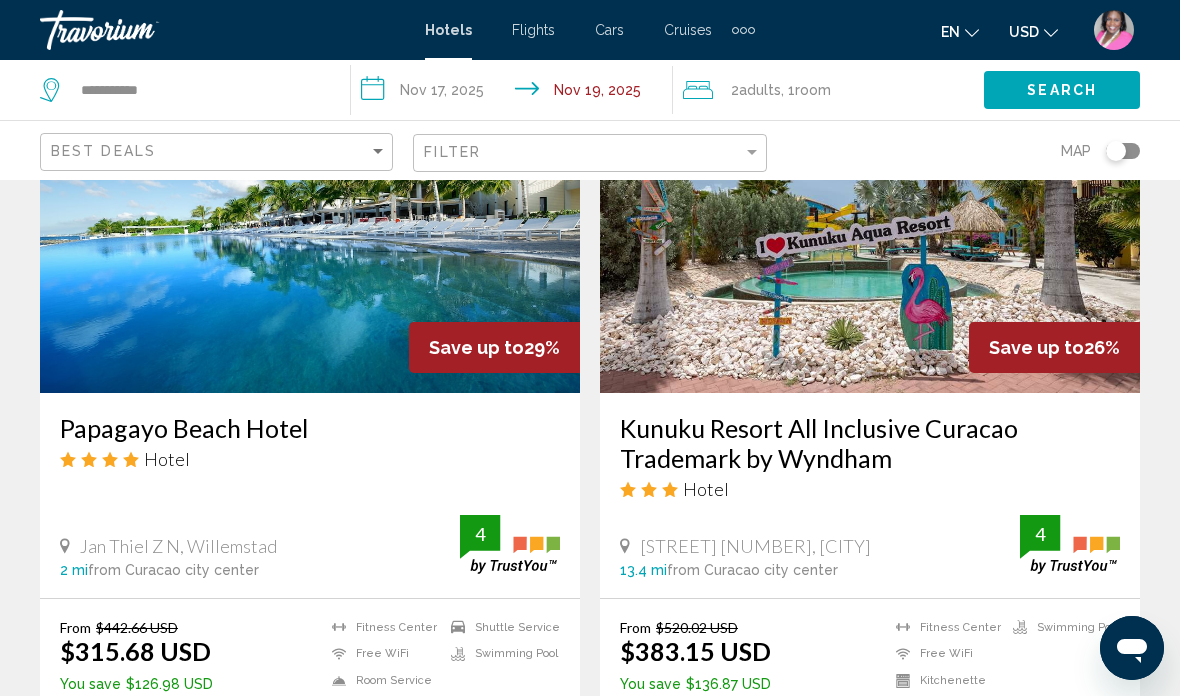click on "Papagayo Beach Hotel" at bounding box center [310, 428] 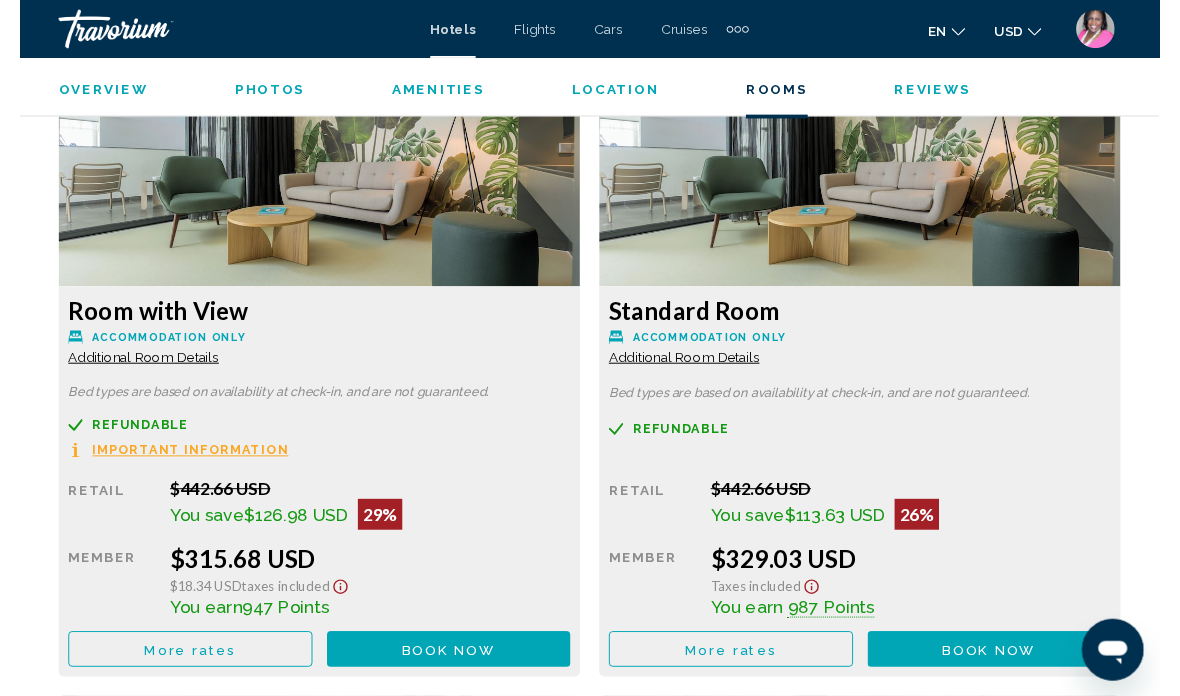 scroll, scrollTop: 3146, scrollLeft: 0, axis: vertical 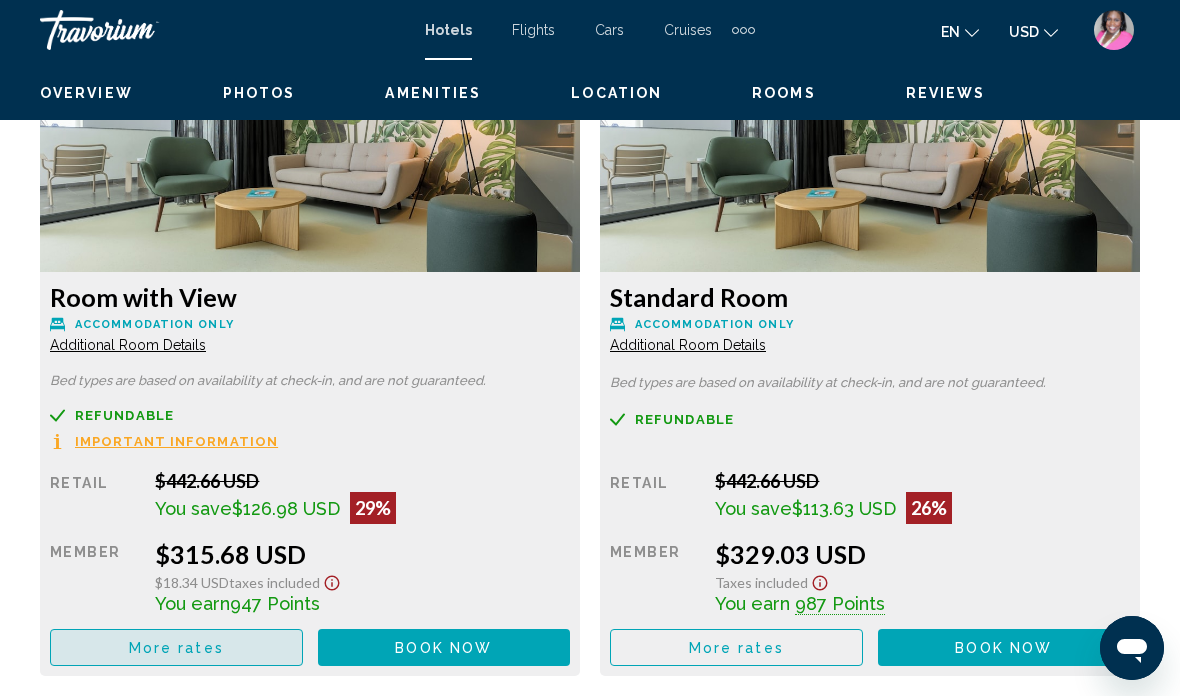 click on "More rates" at bounding box center [176, 647] 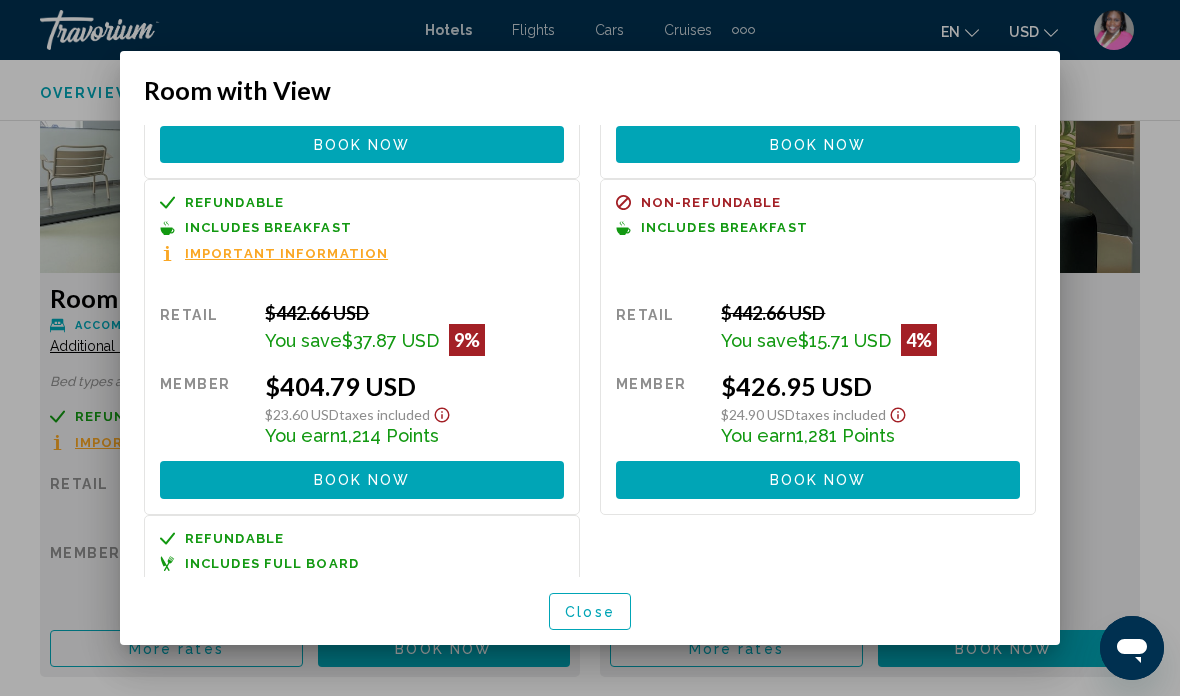 scroll, scrollTop: 284, scrollLeft: 0, axis: vertical 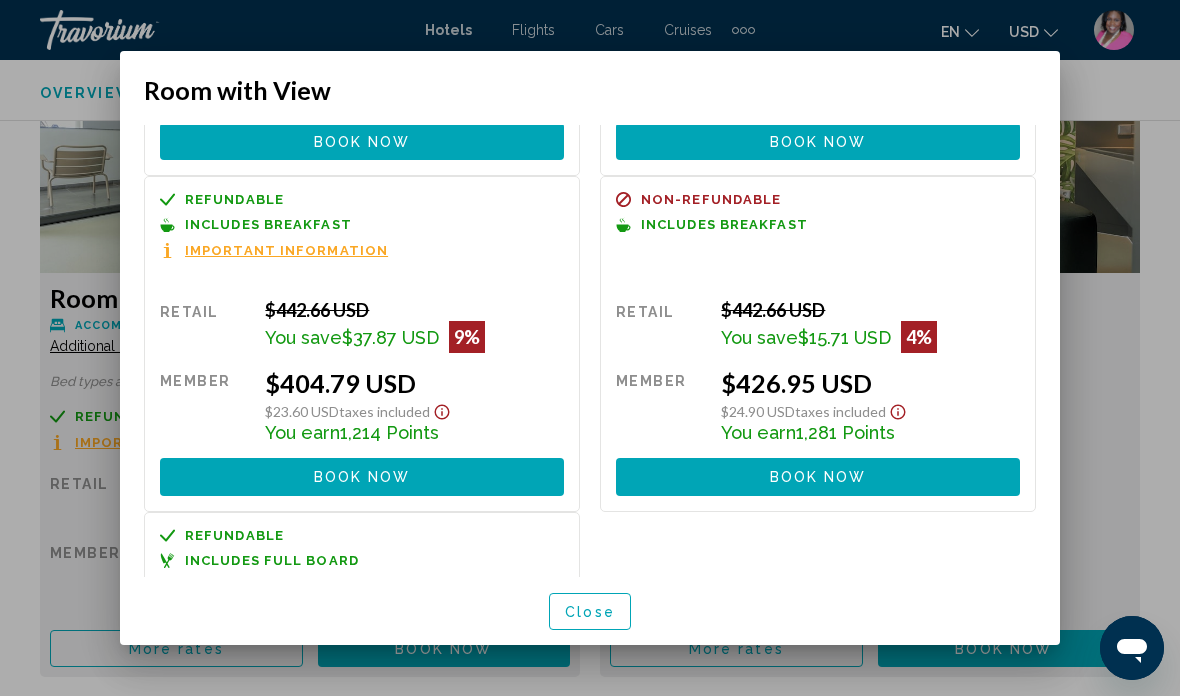 click at bounding box center (590, 348) 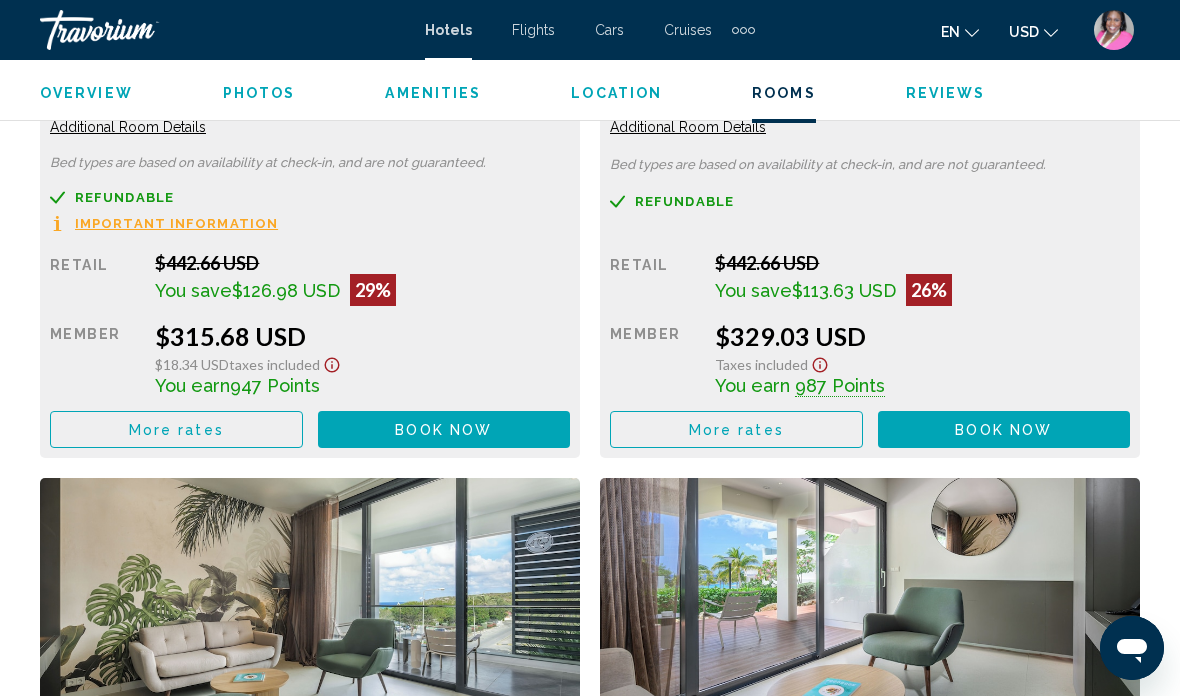 scroll, scrollTop: 3331, scrollLeft: 0, axis: vertical 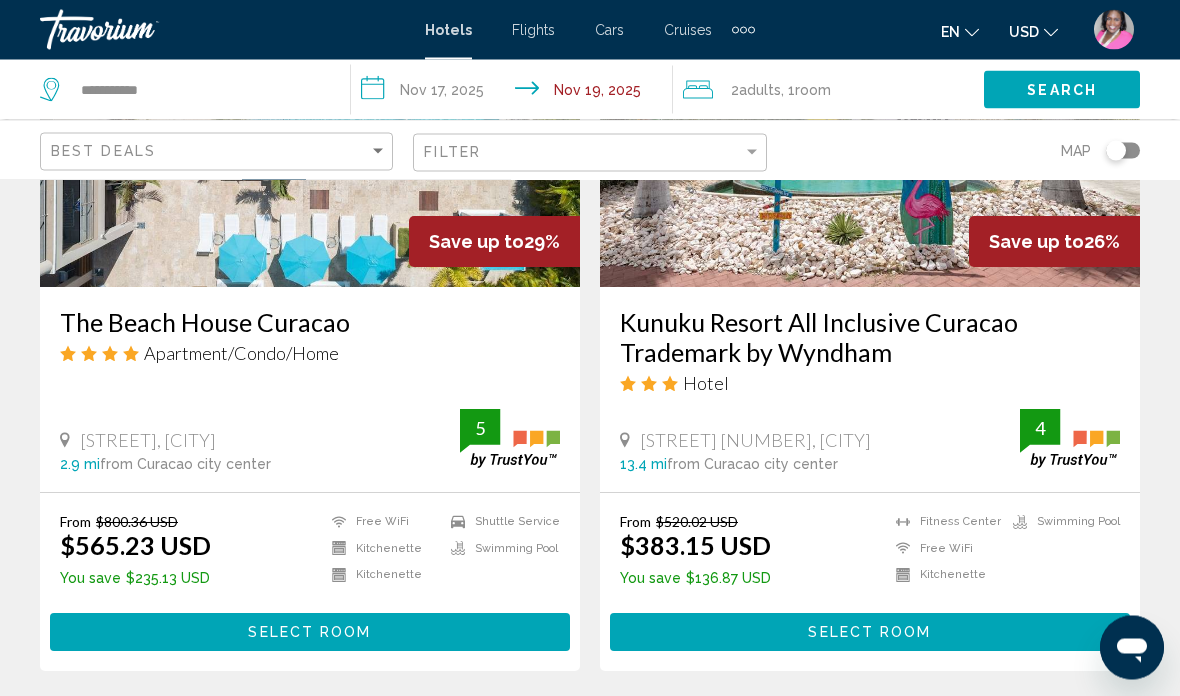 click on "Kunuku Resort All Inclusive Curacao Trademark by Wyndham" at bounding box center (870, 338) 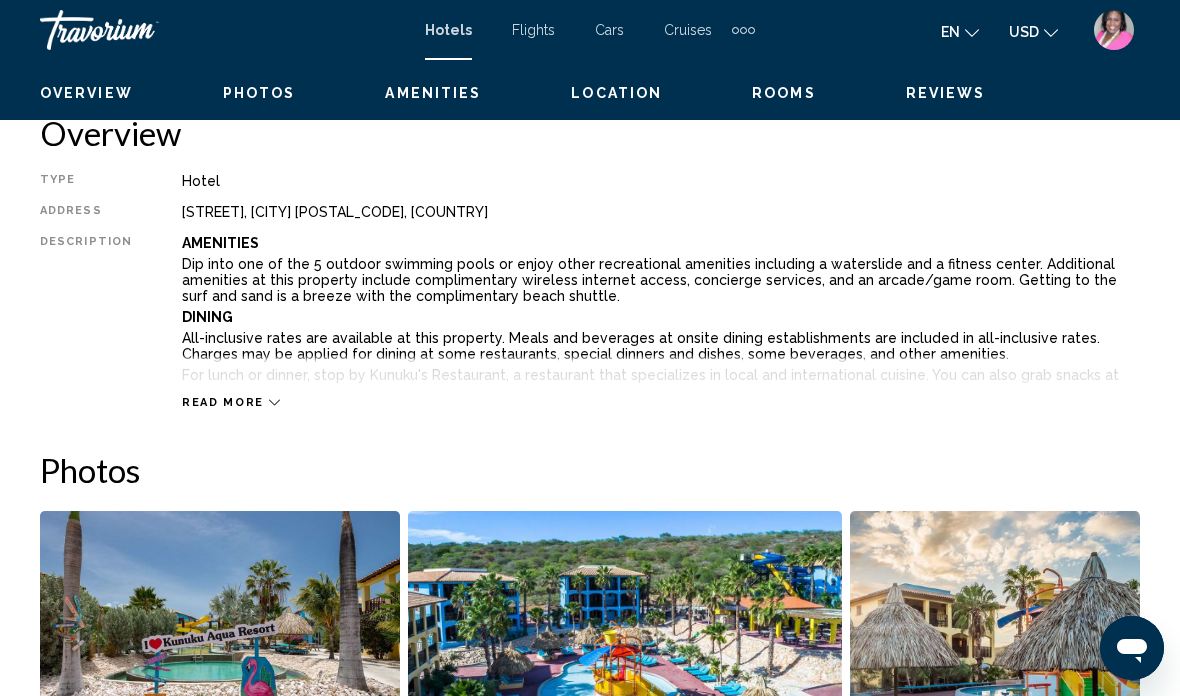 scroll, scrollTop: 0, scrollLeft: 0, axis: both 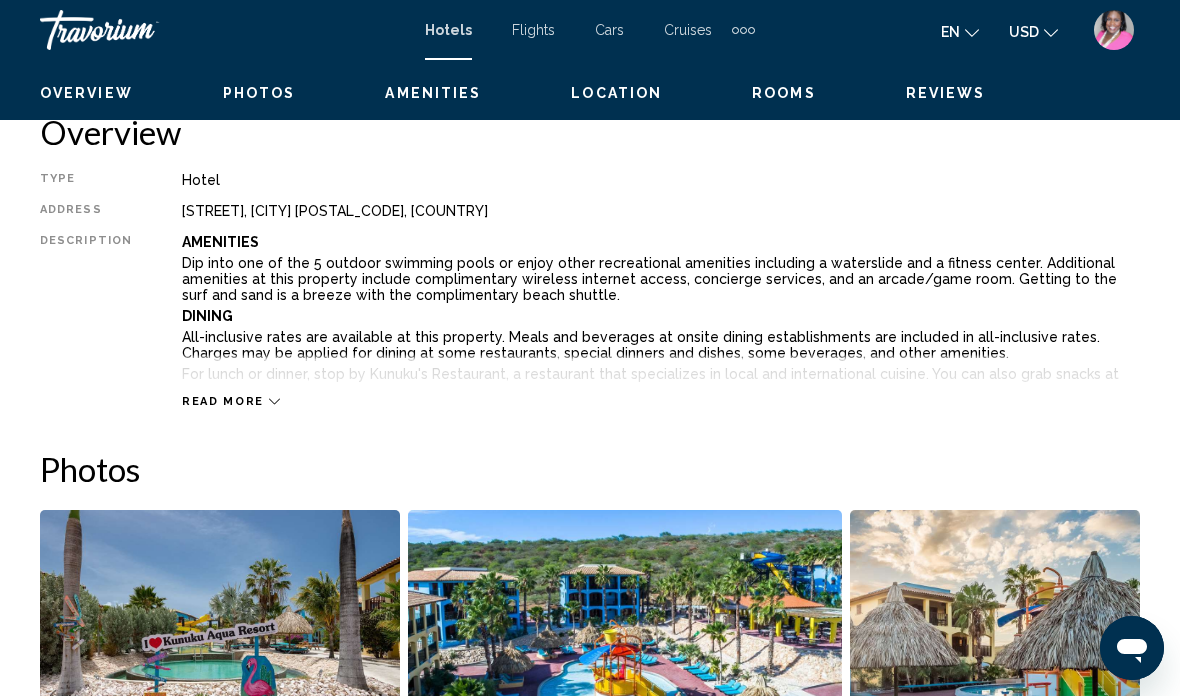 click on "Photos" at bounding box center (259, 93) 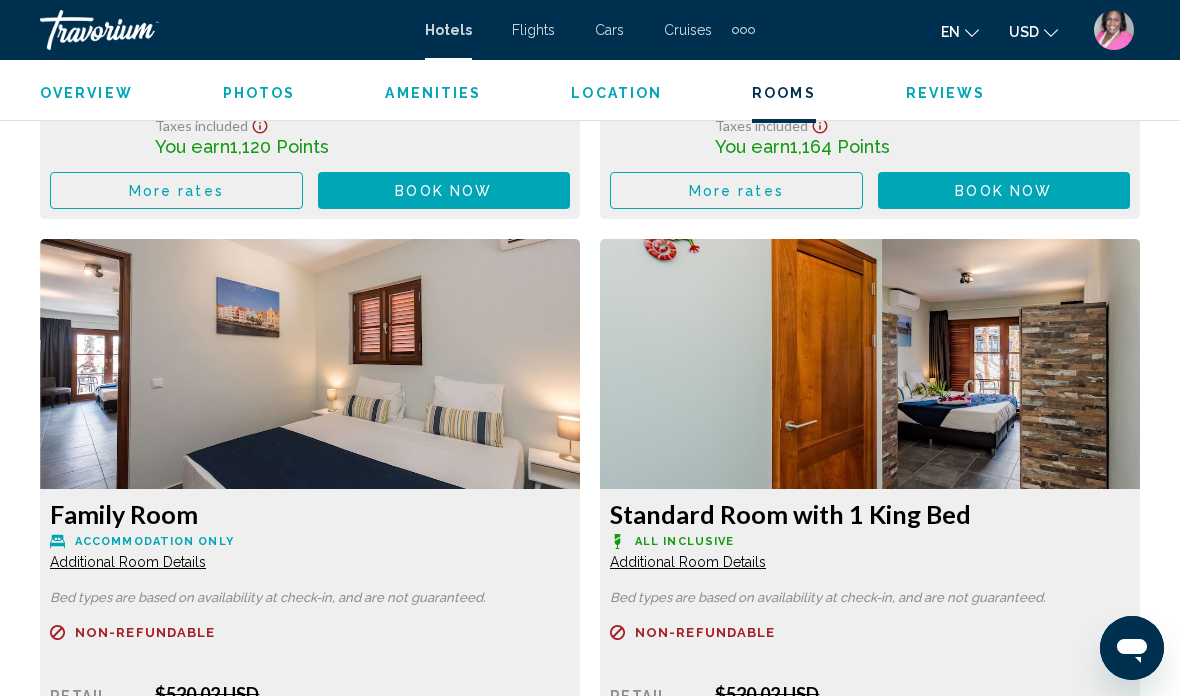 scroll, scrollTop: 3514, scrollLeft: 0, axis: vertical 